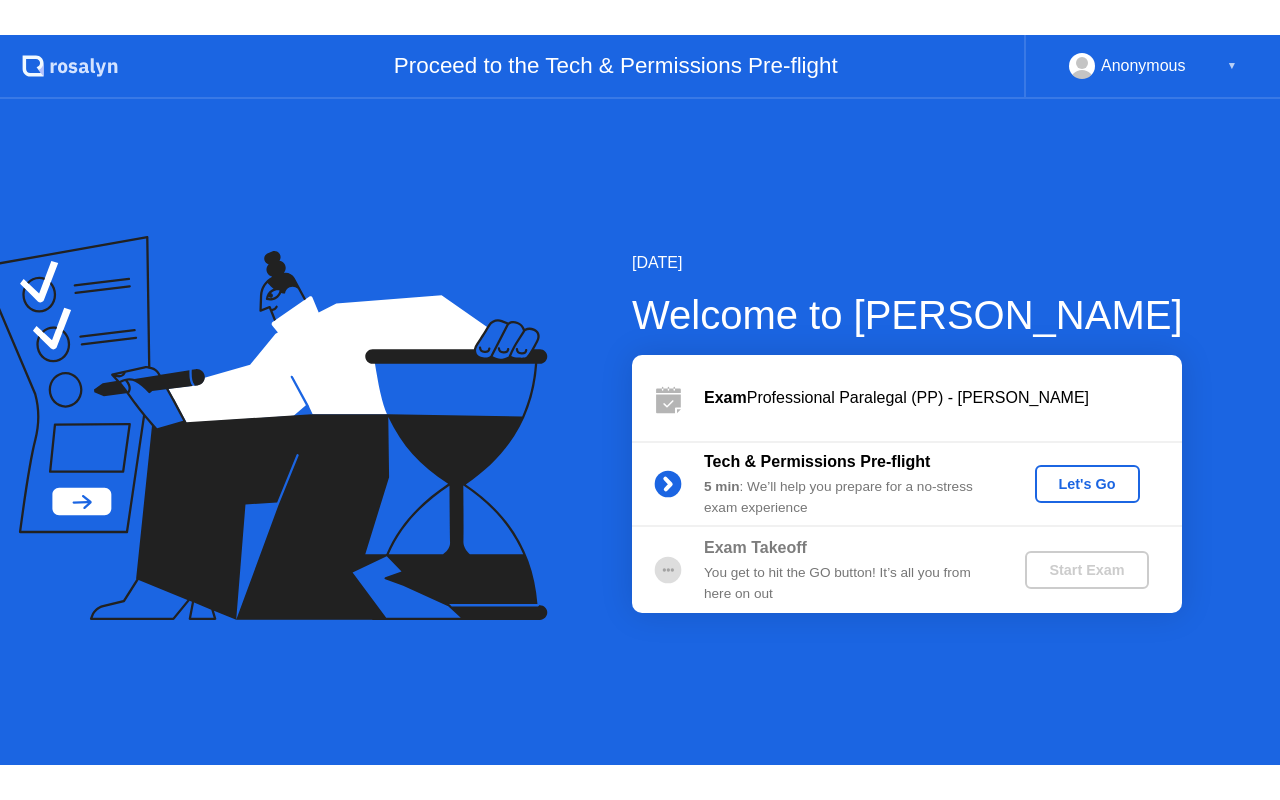 scroll, scrollTop: 0, scrollLeft: 0, axis: both 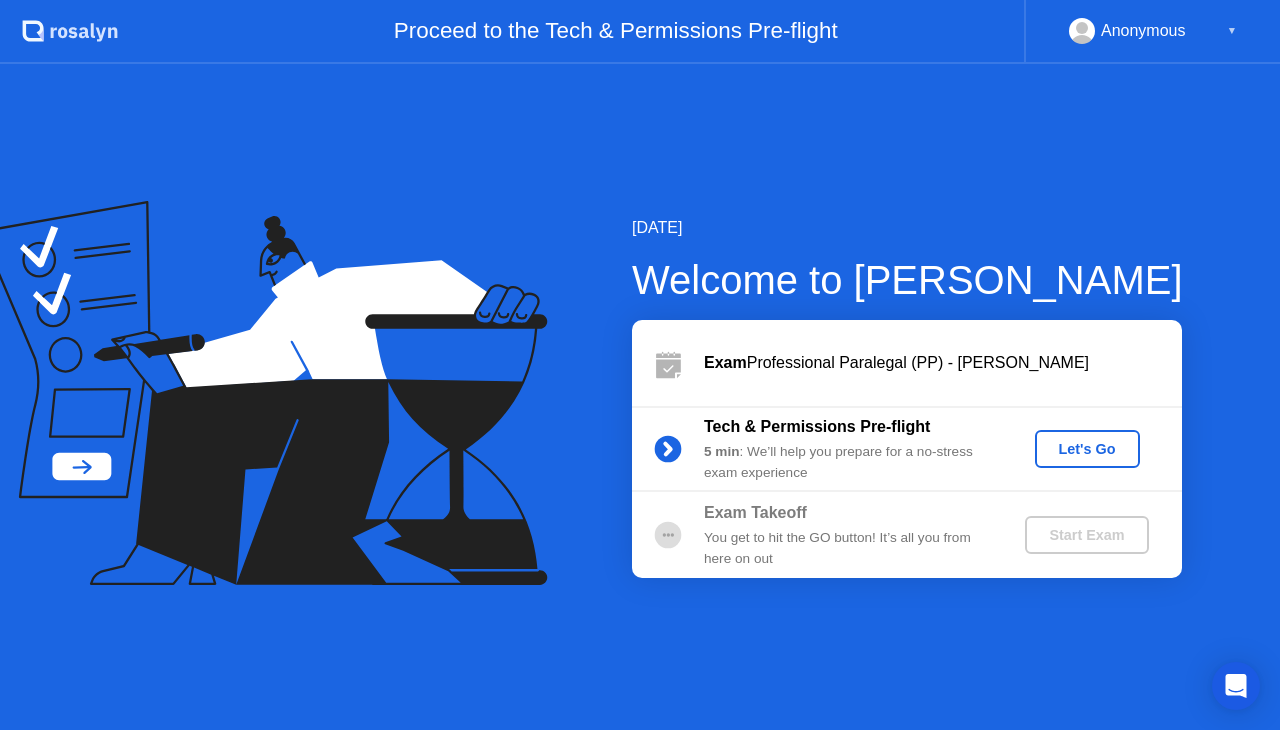 click on "Let's Go" 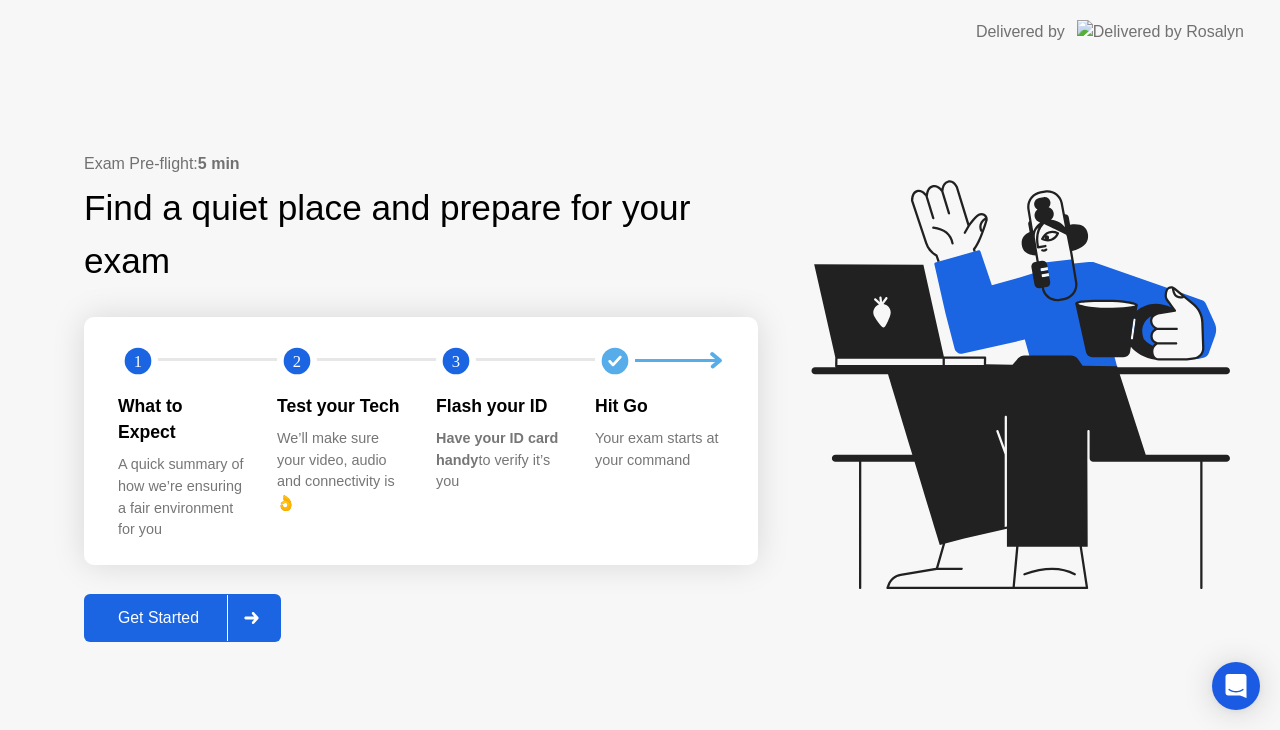 click on "Get Started" 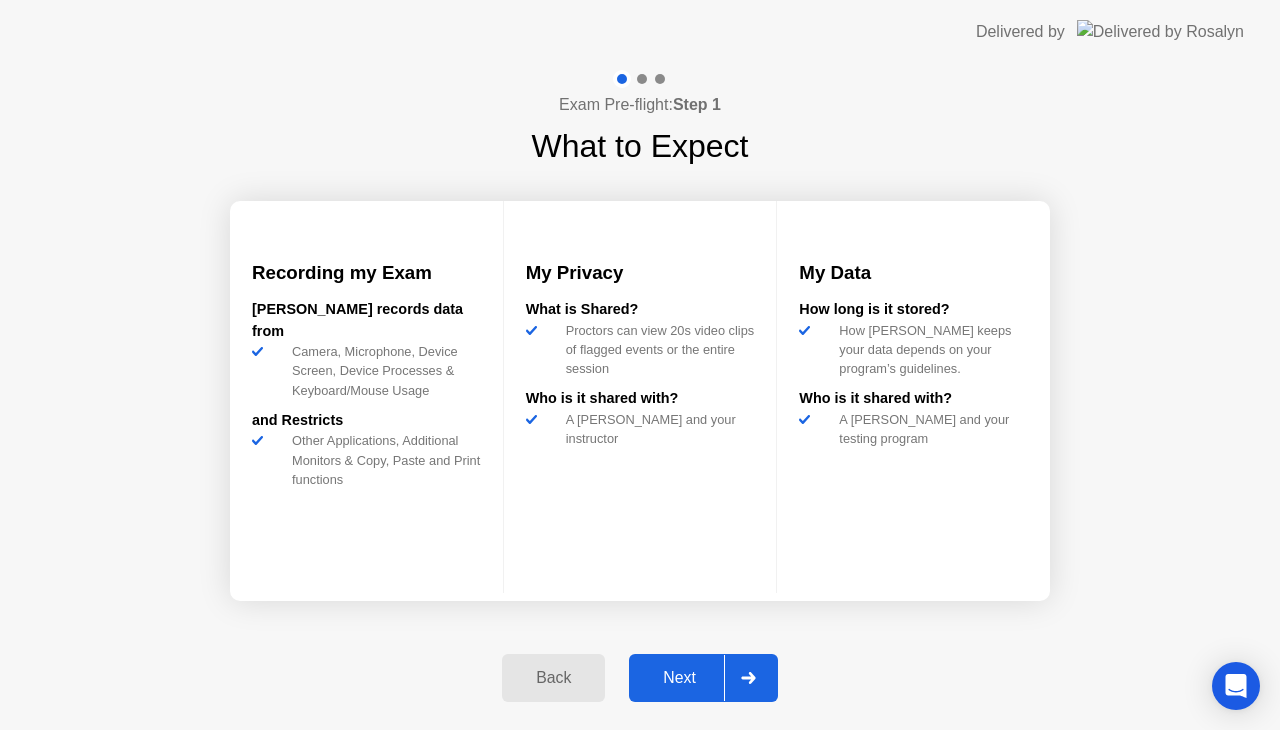 click on "Next" 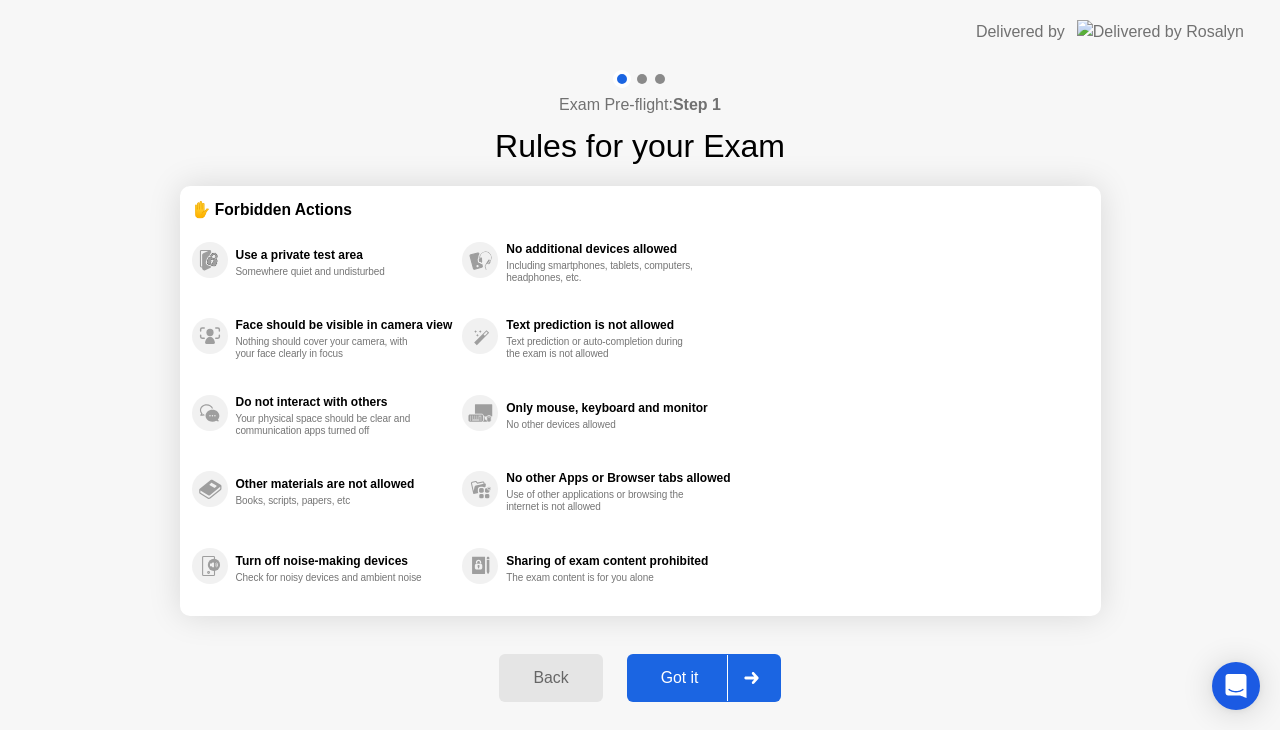 click on "Got it" 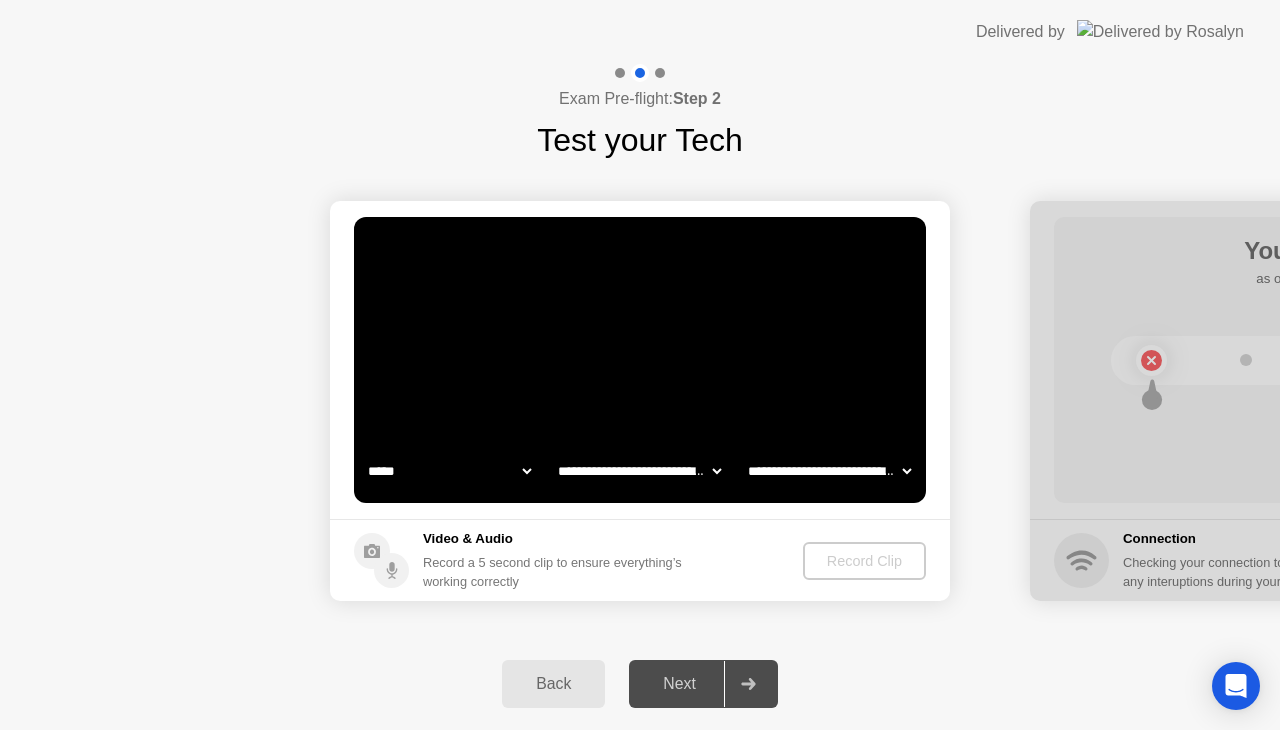 click on "Next" 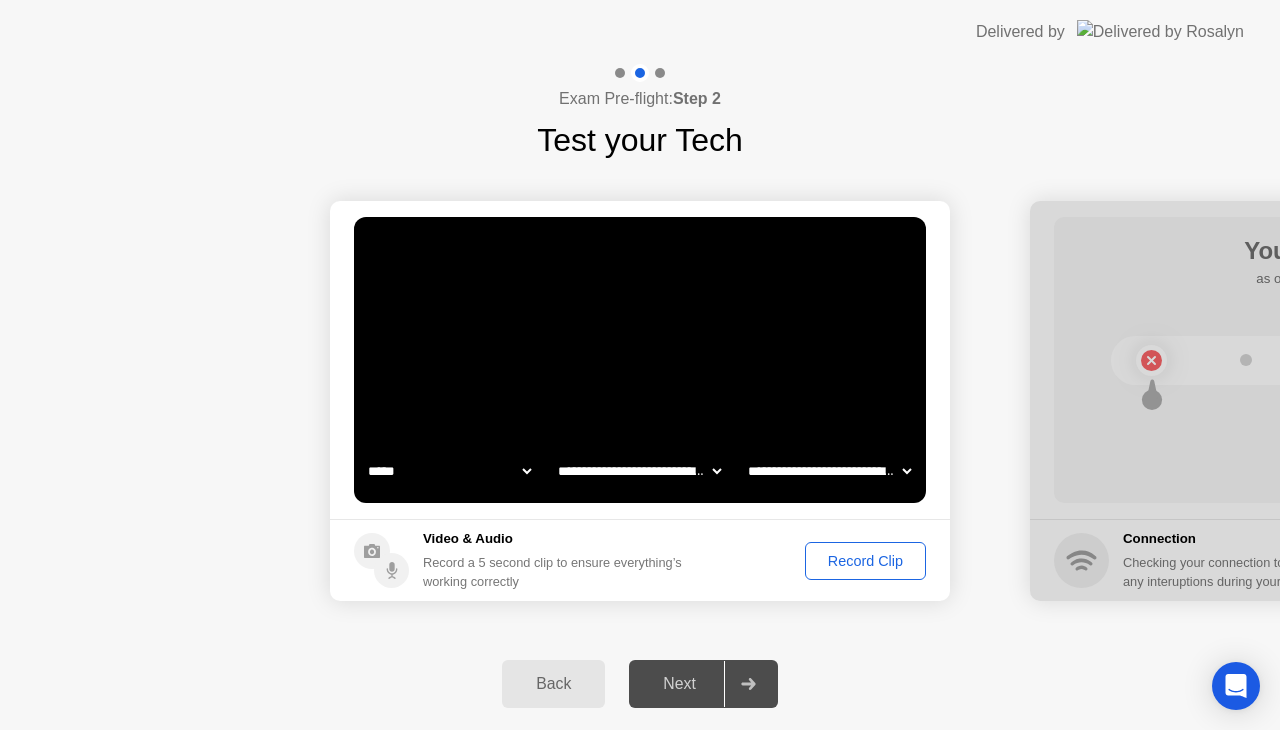 click on "Record Clip" 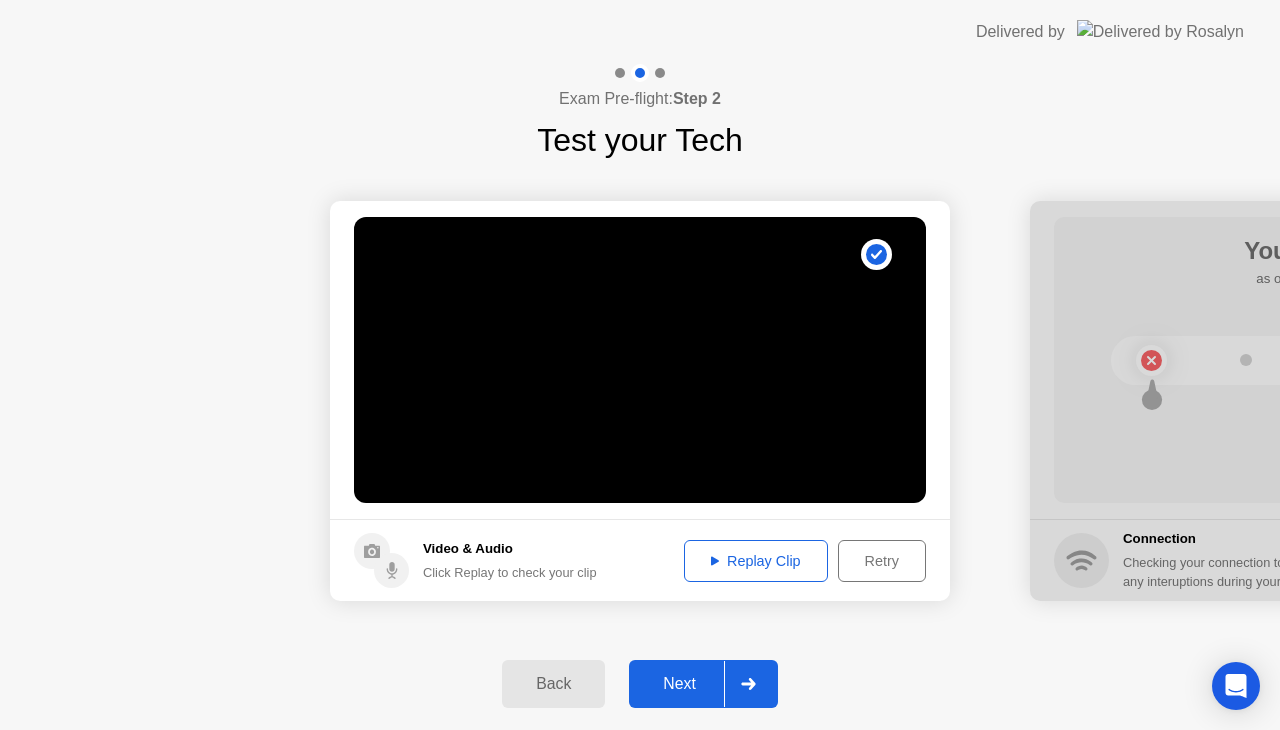 click on "Replay Clip" 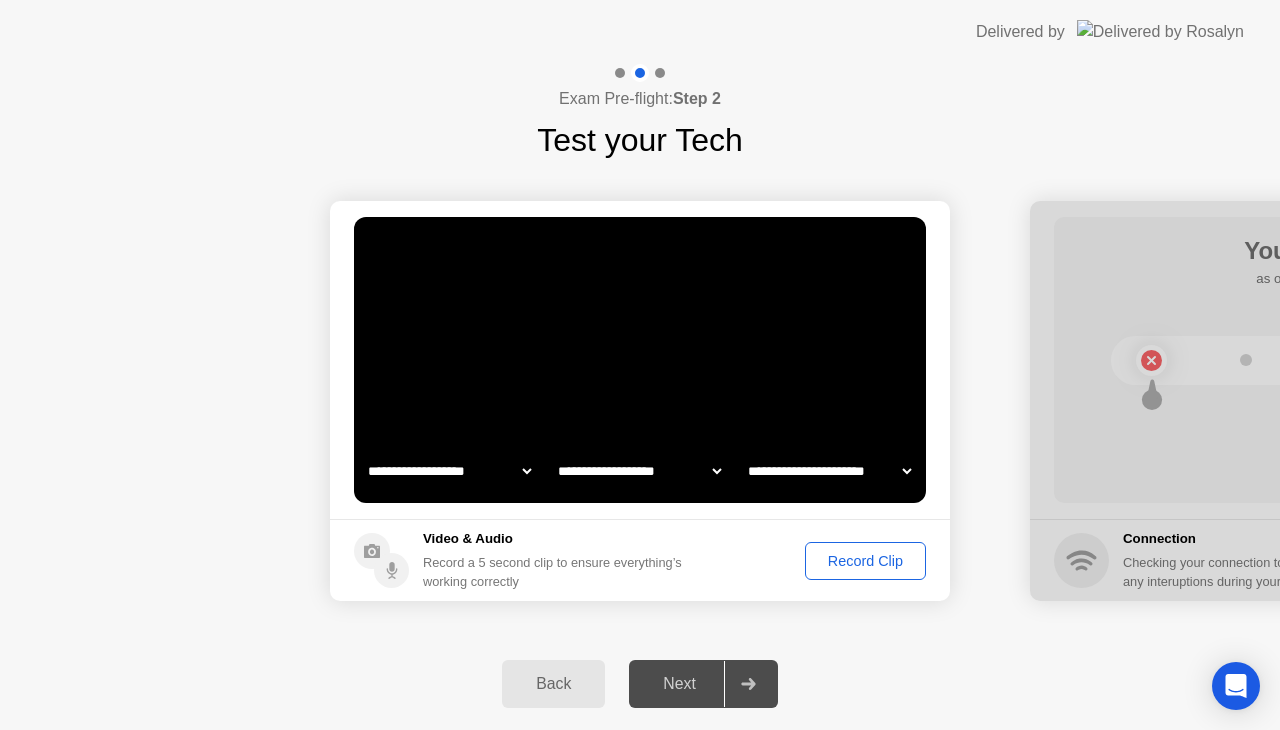 click on "Record Clip" 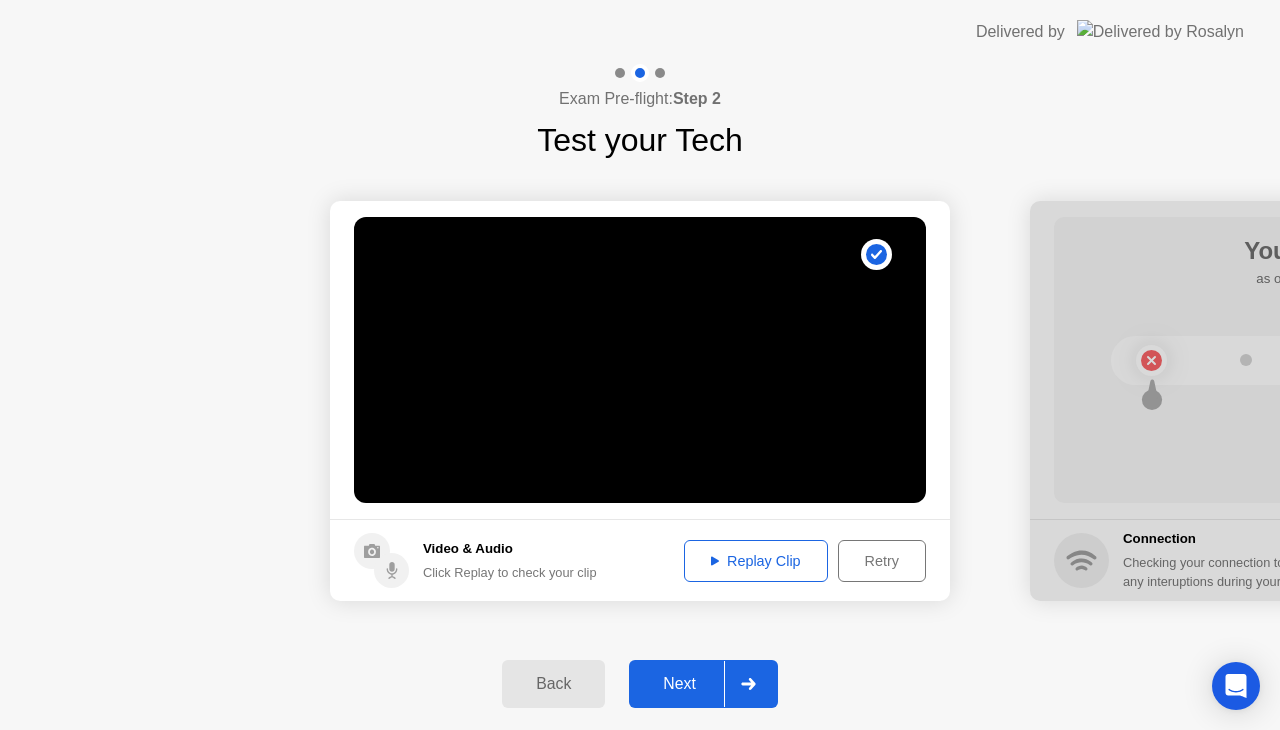 click on "Replay Clip" 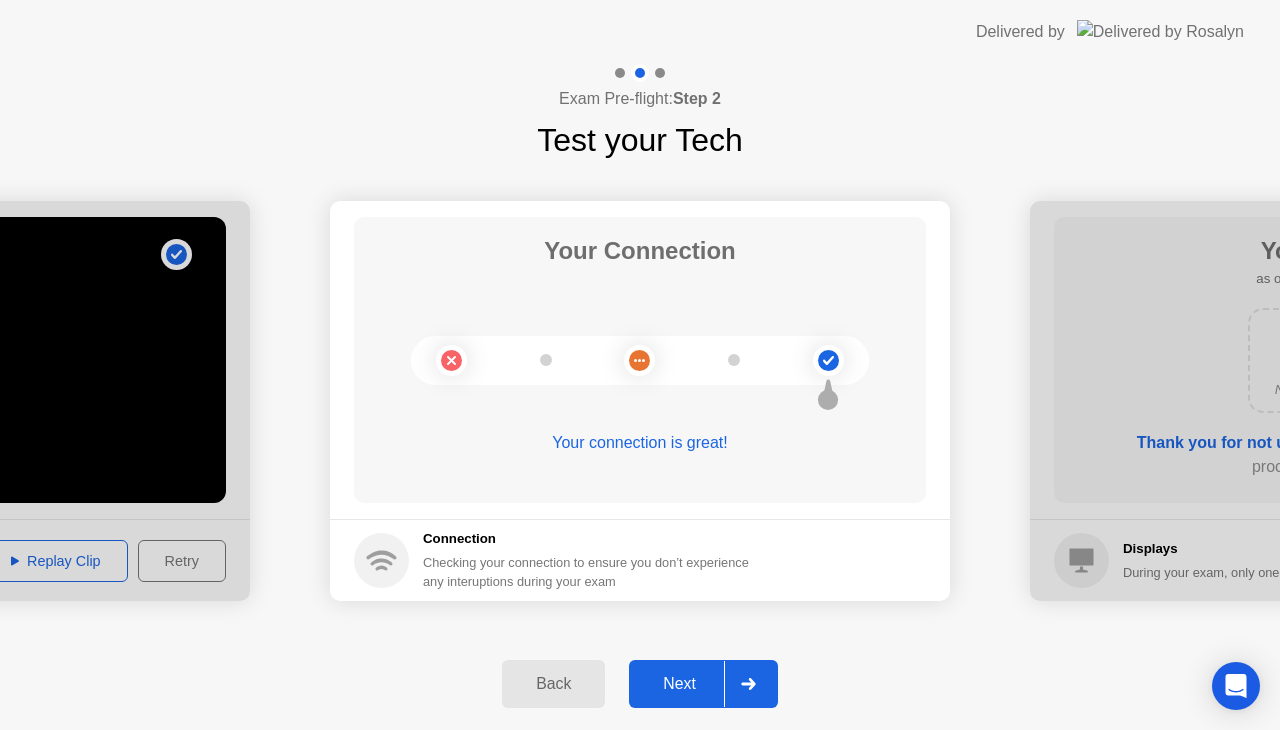 click on "Next" 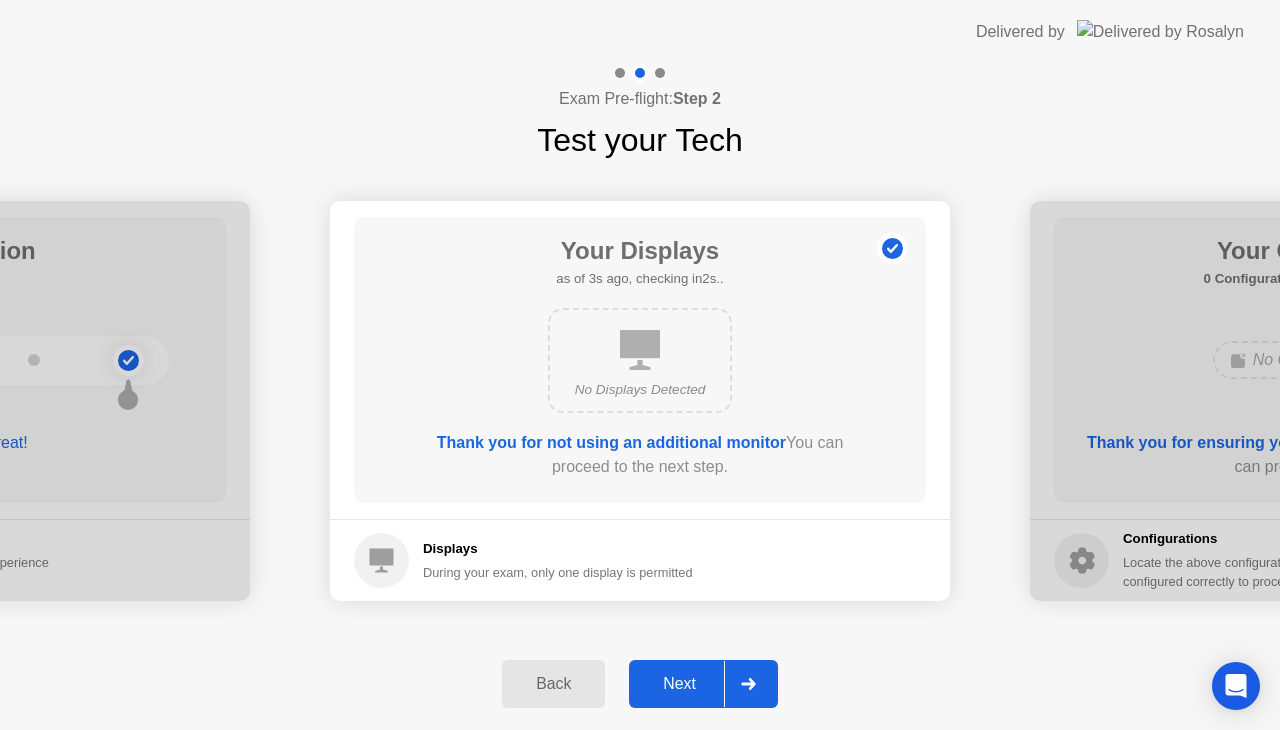 click on "Next" 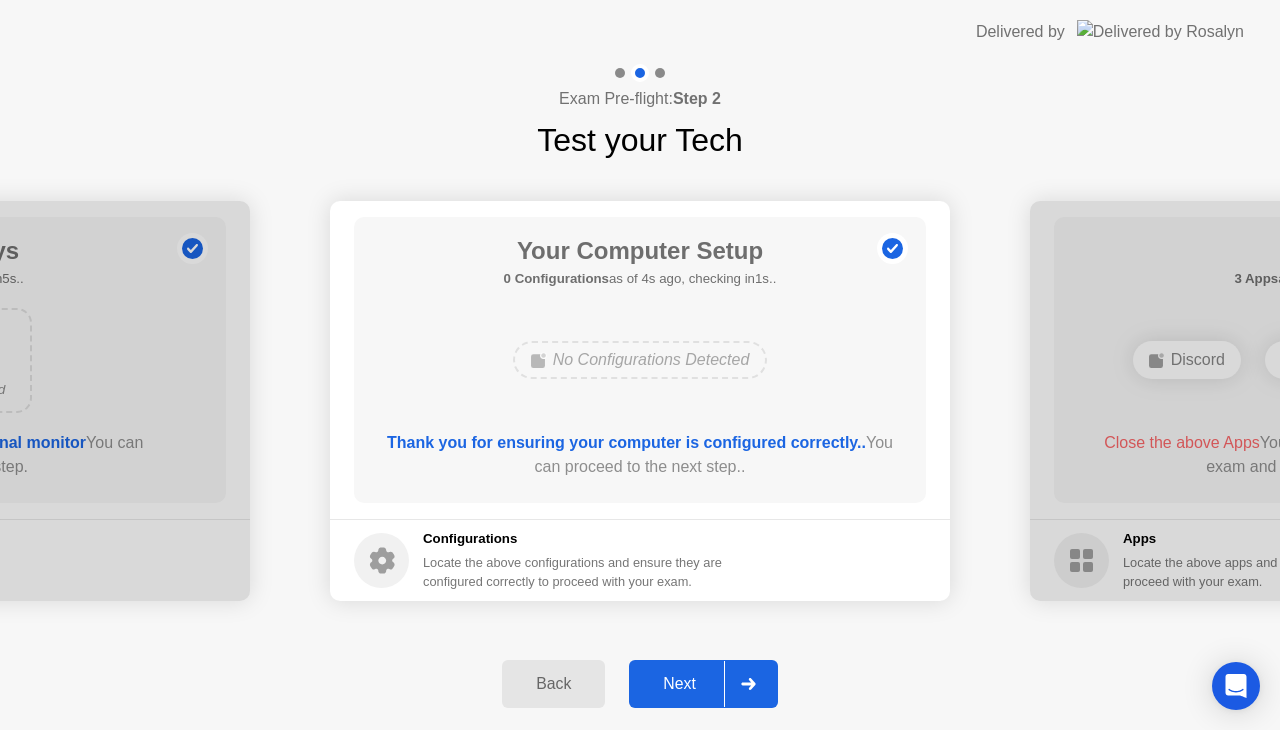 click on "Next" 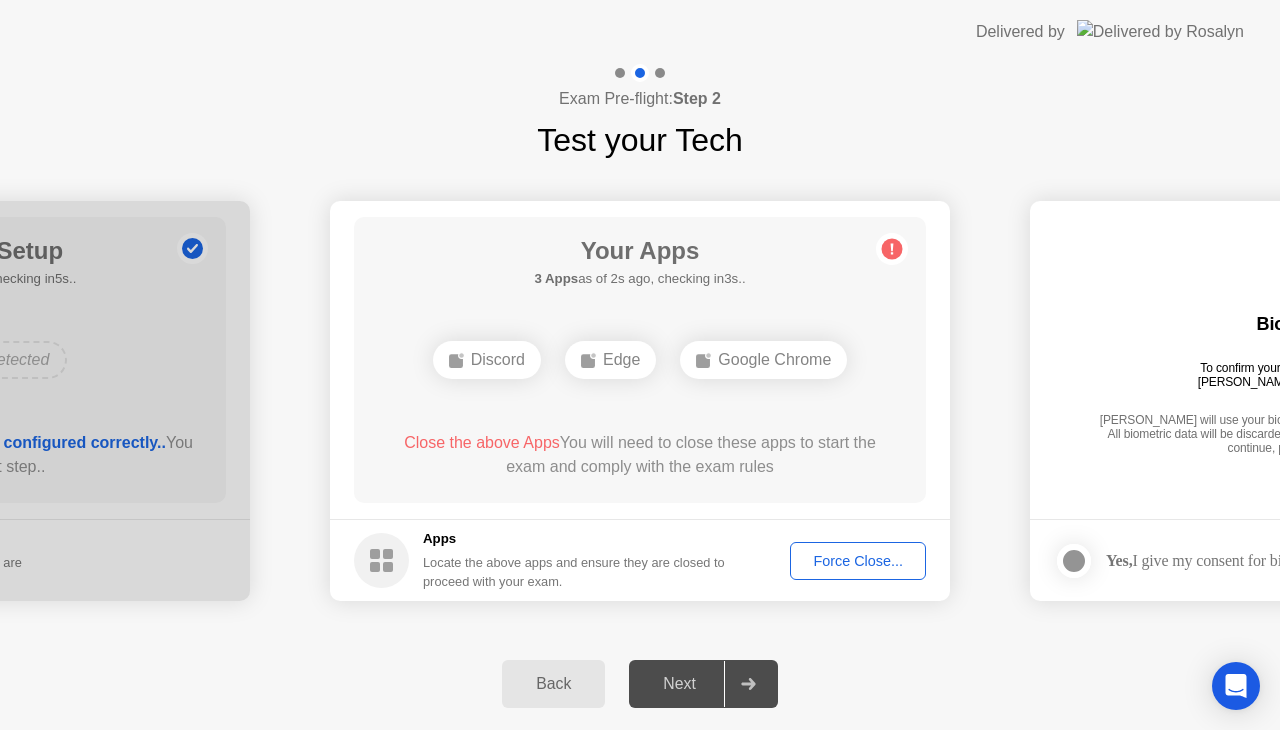click on "Force Close..." 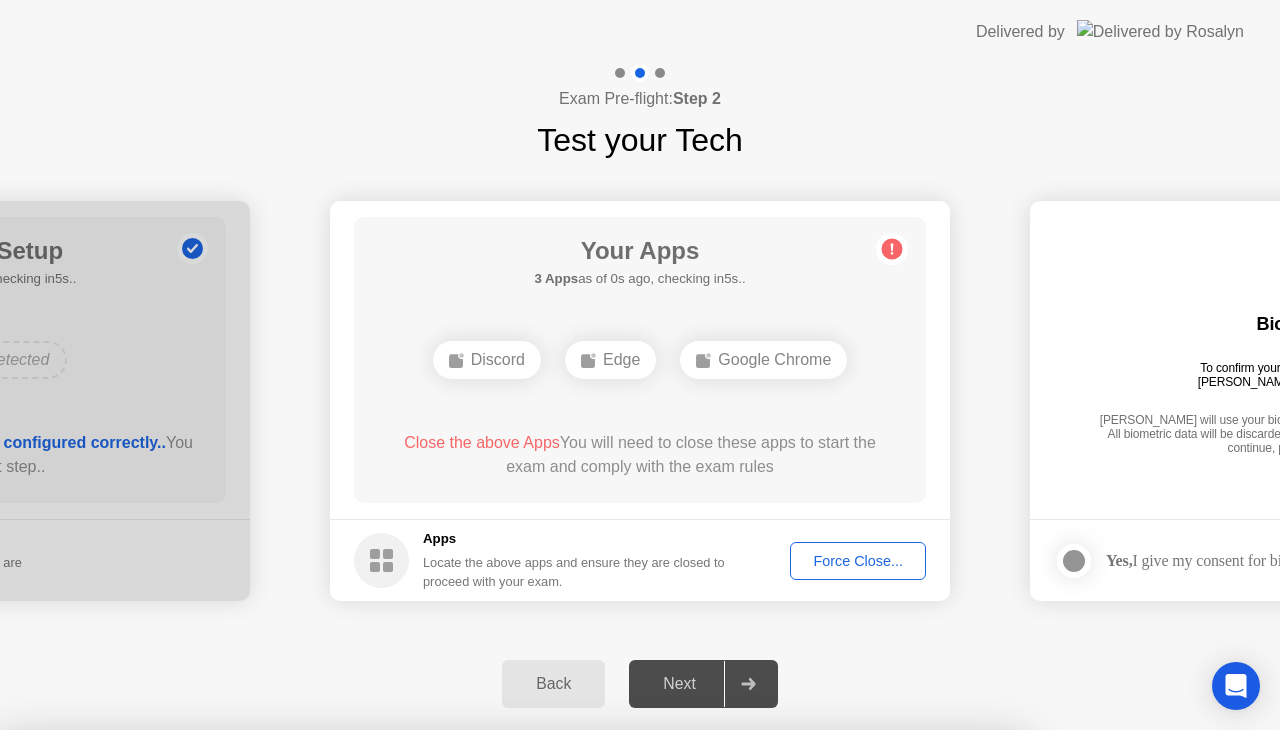 click on "Confirm" at bounding box center (579, 1006) 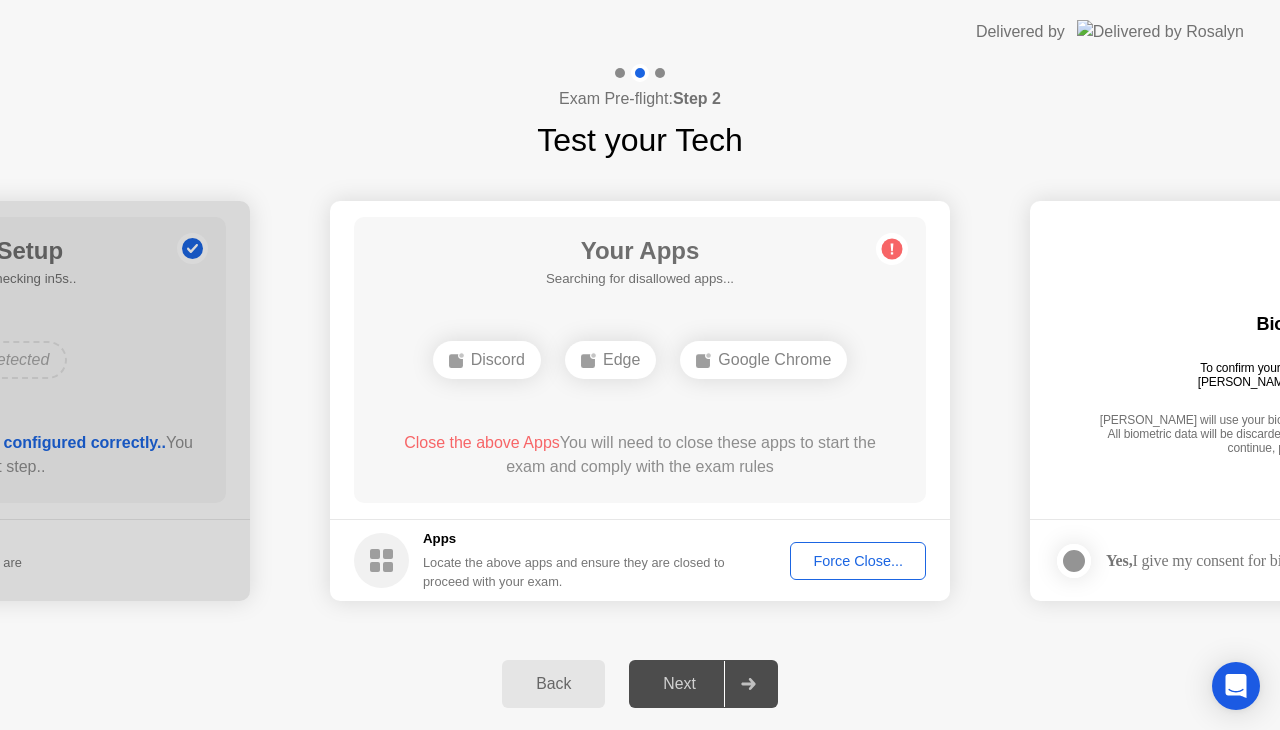 click on "Next" 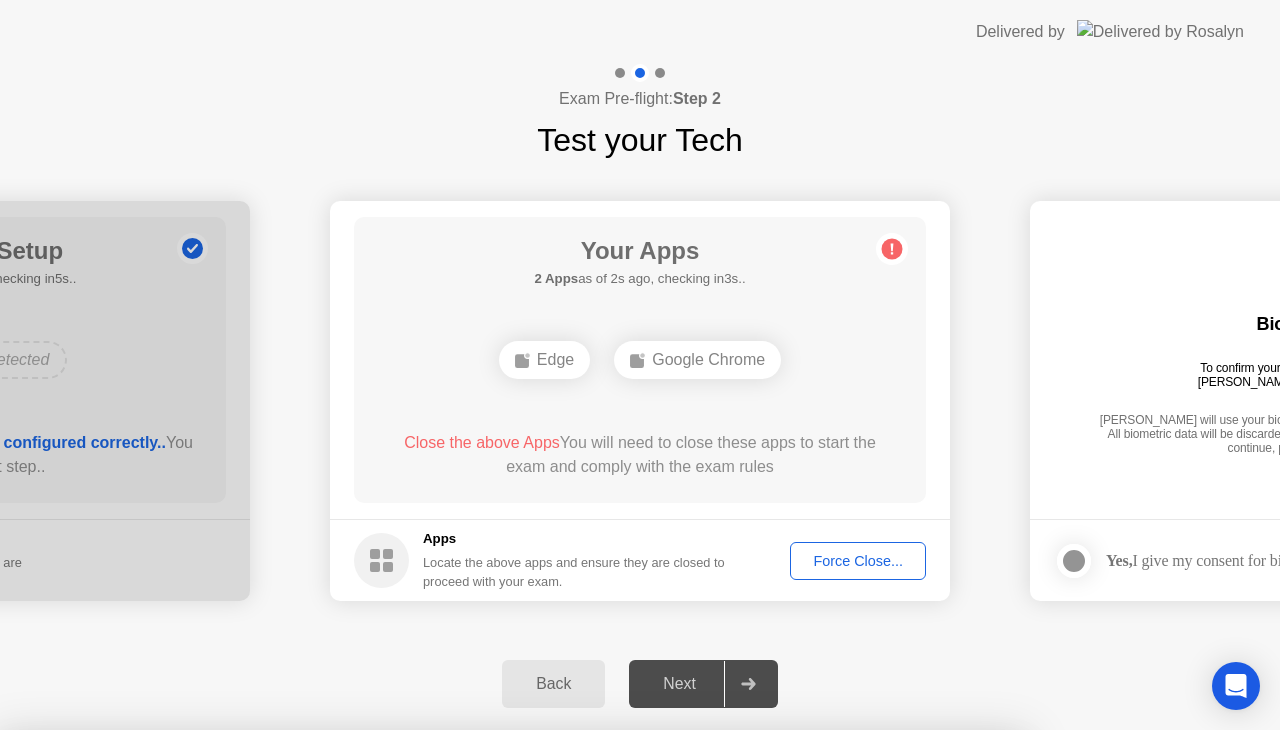 click on "Confirm" at bounding box center (579, 1006) 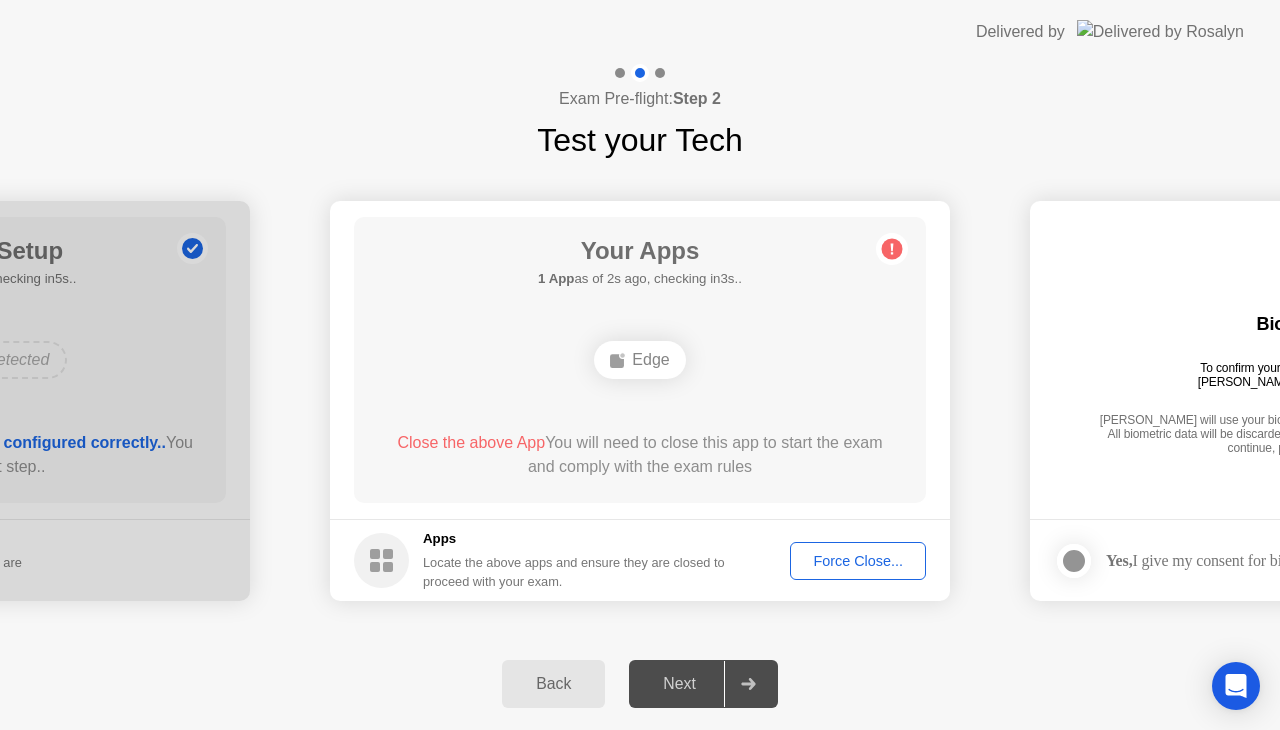 click on "Force Close..." 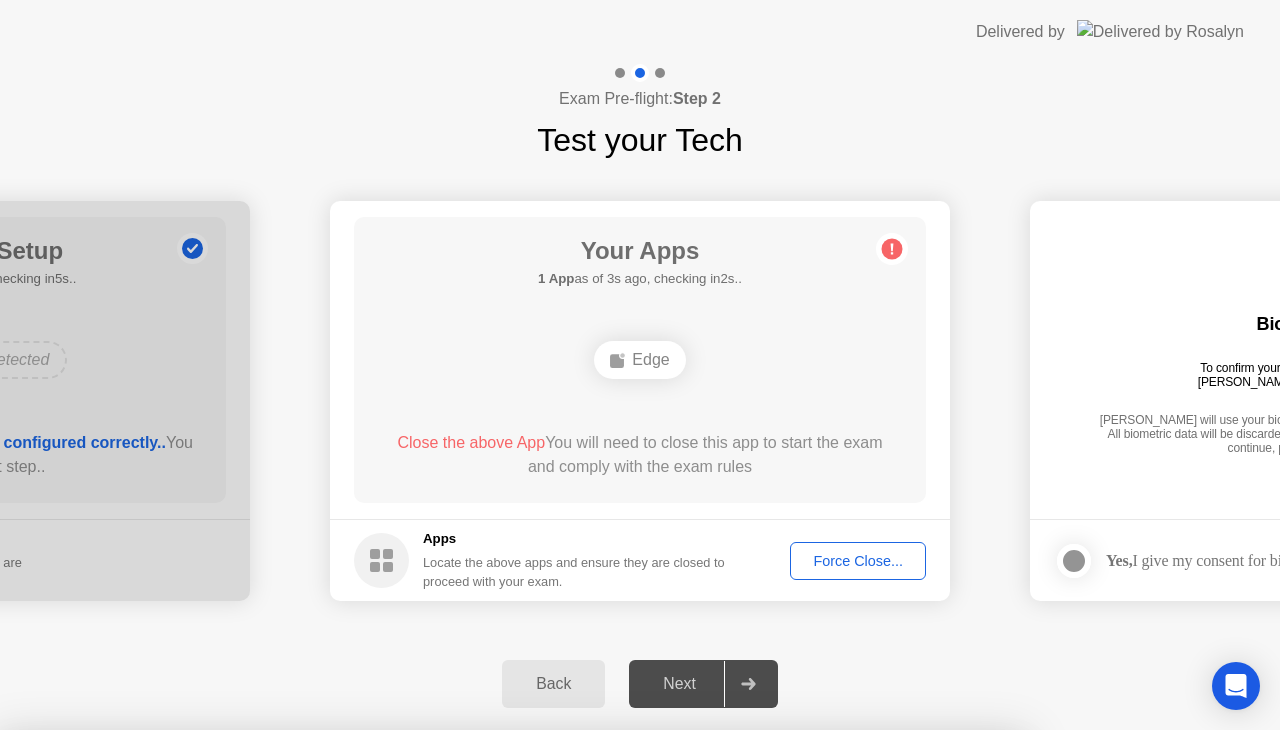 click on "Confirm" at bounding box center (579, 1006) 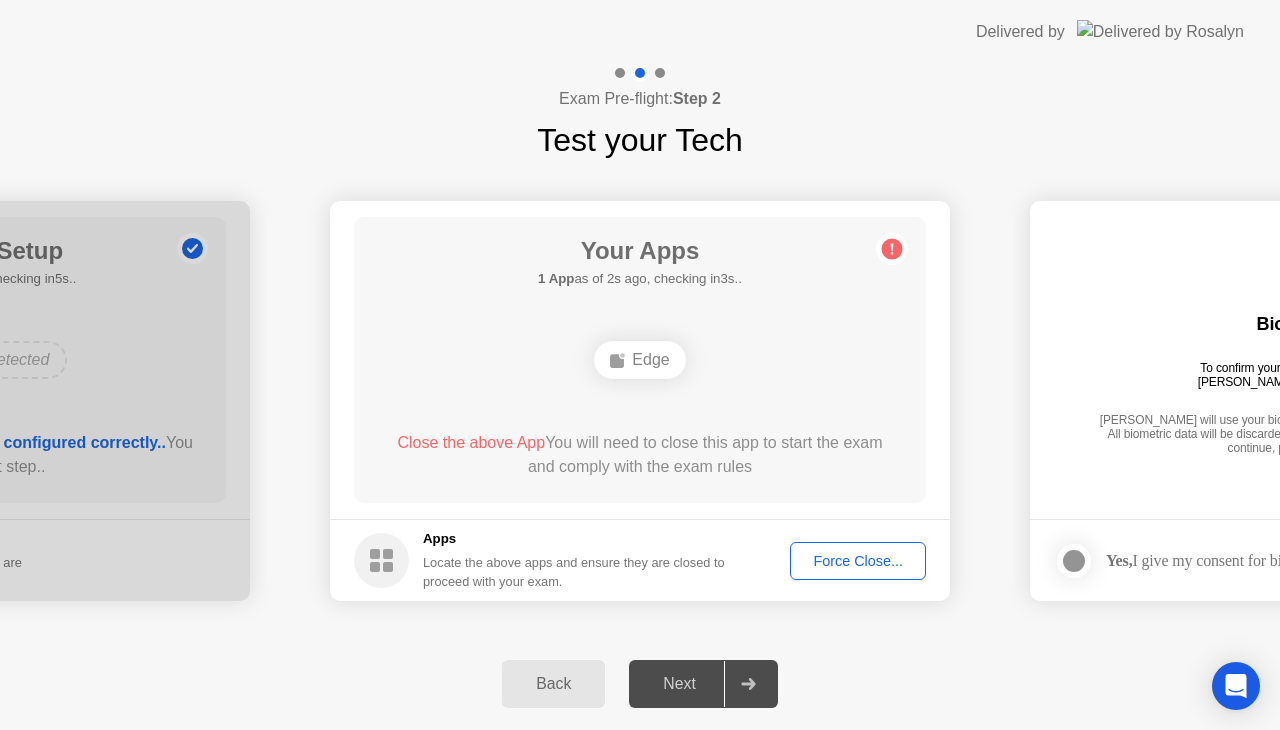 click on "Next" 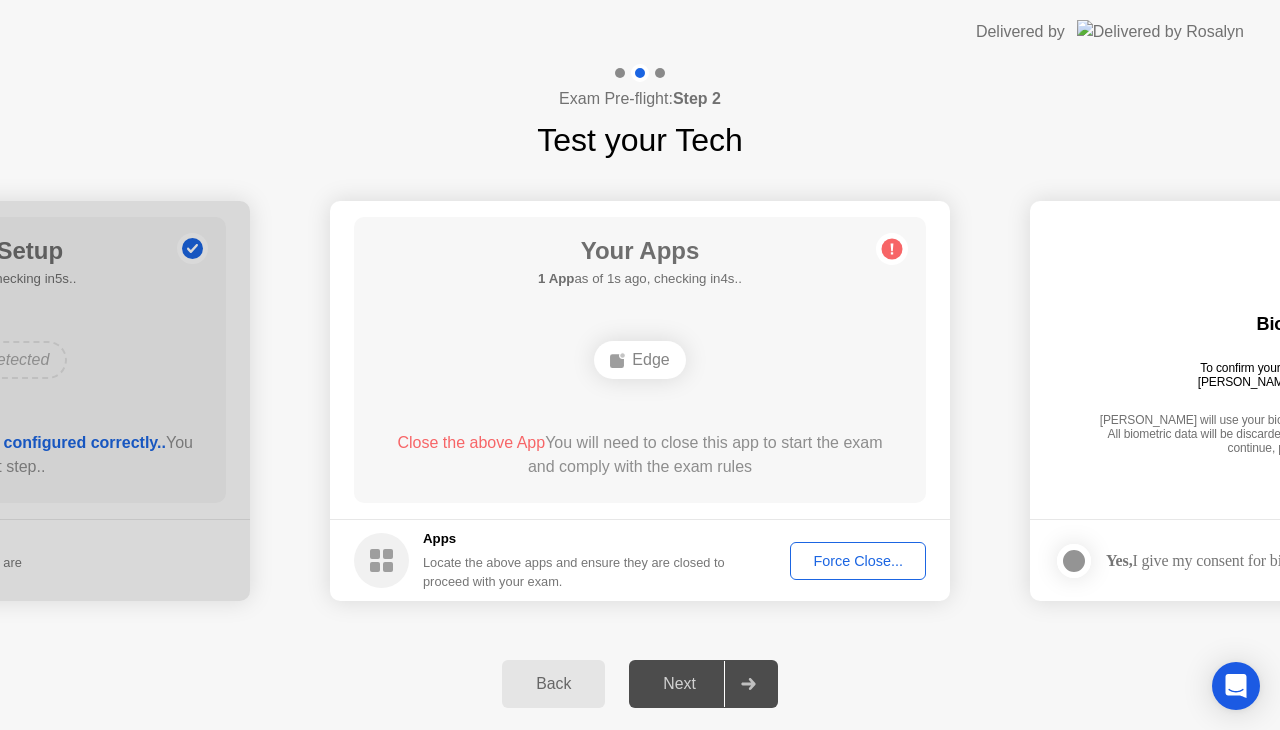 click on "Force Close..." 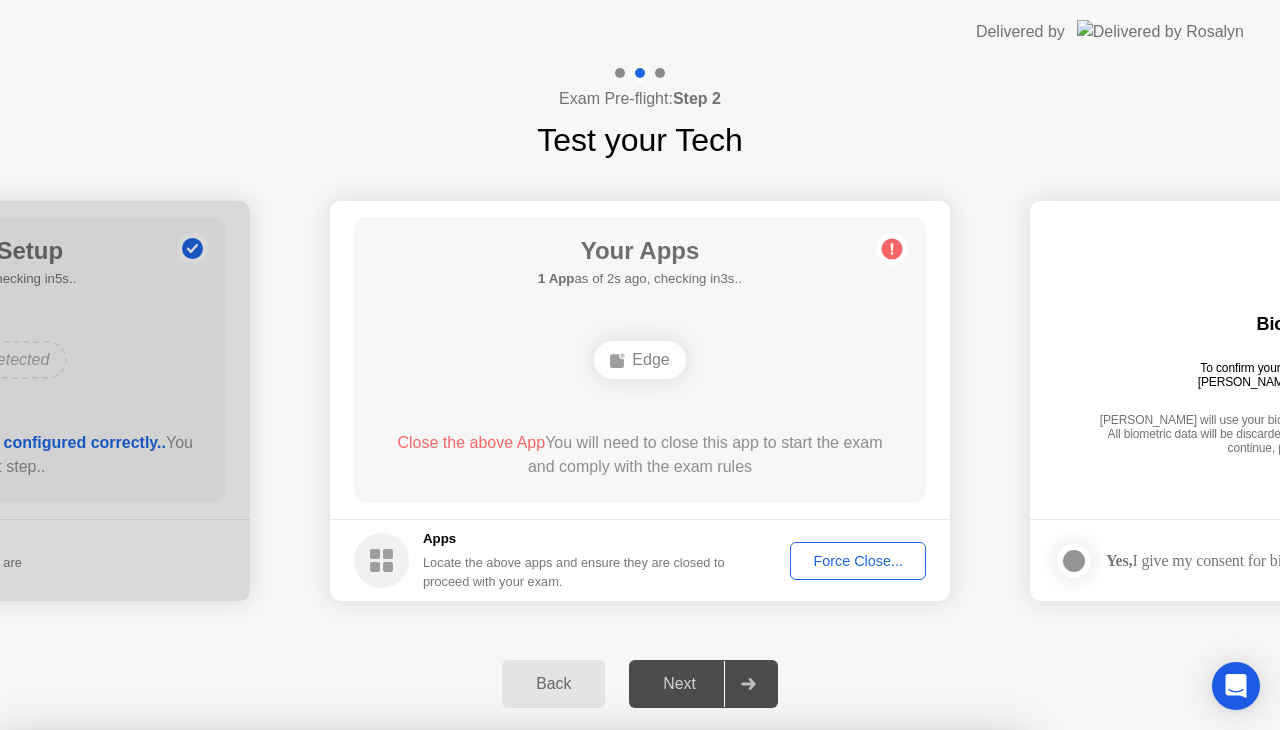 click on "Confirm" at bounding box center [579, 1006] 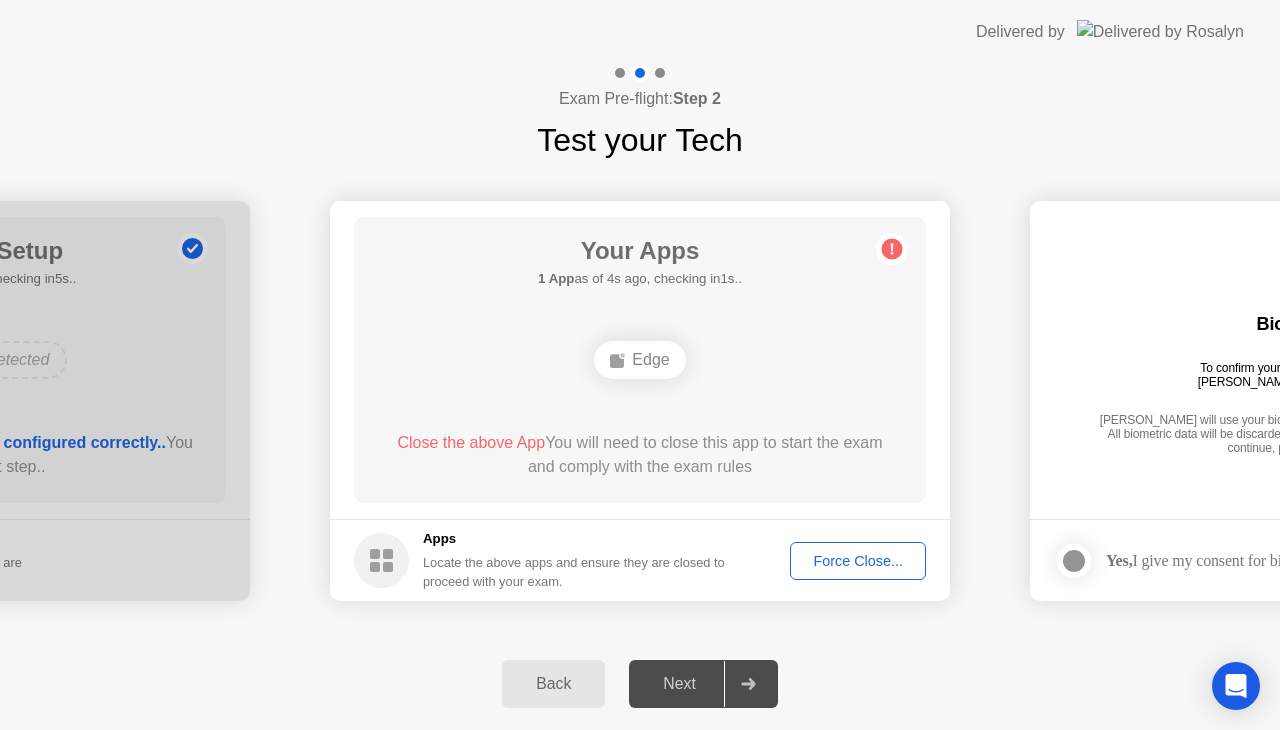 click on "Next" 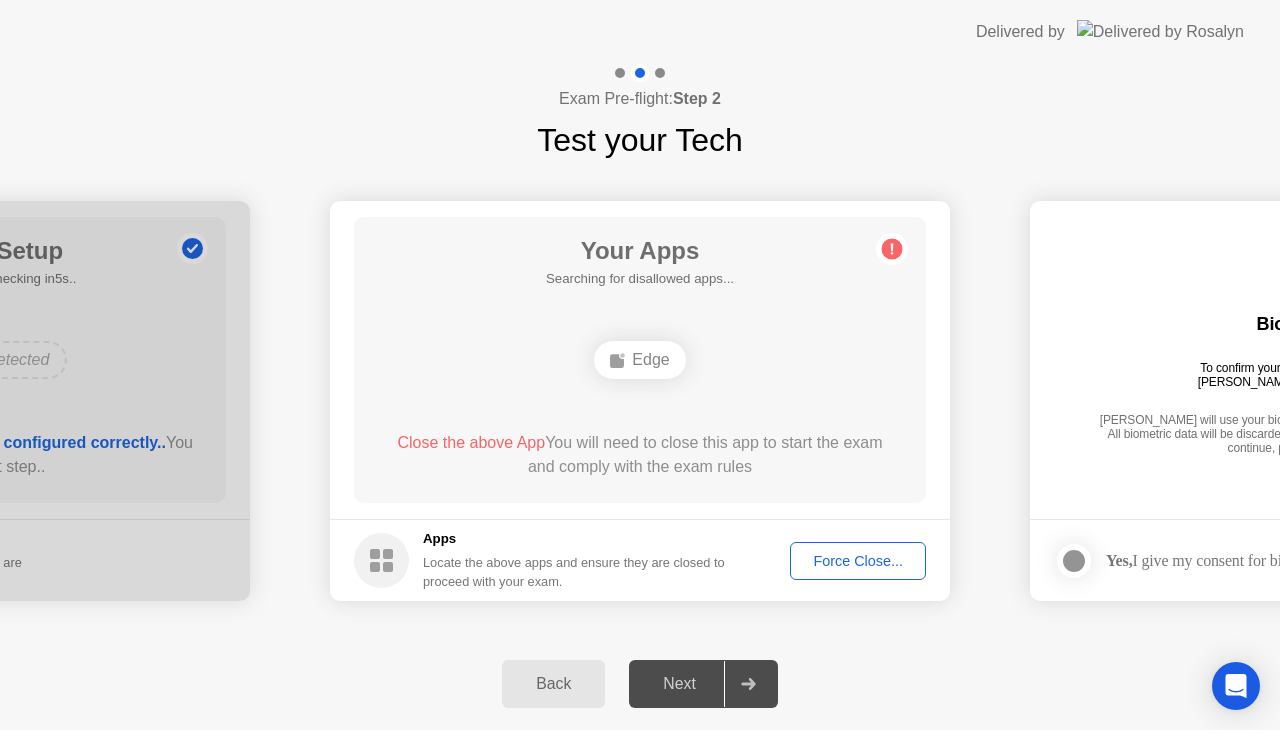 click on "Edge" 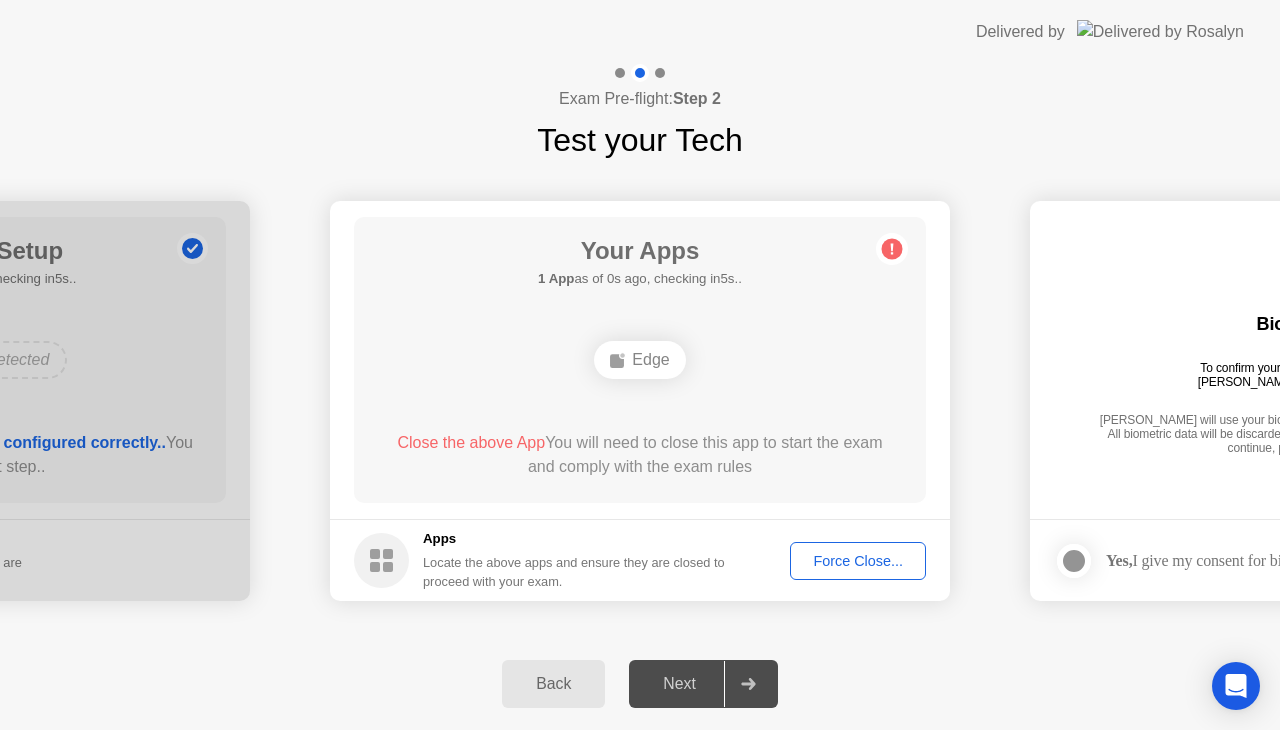 click on "Edge" 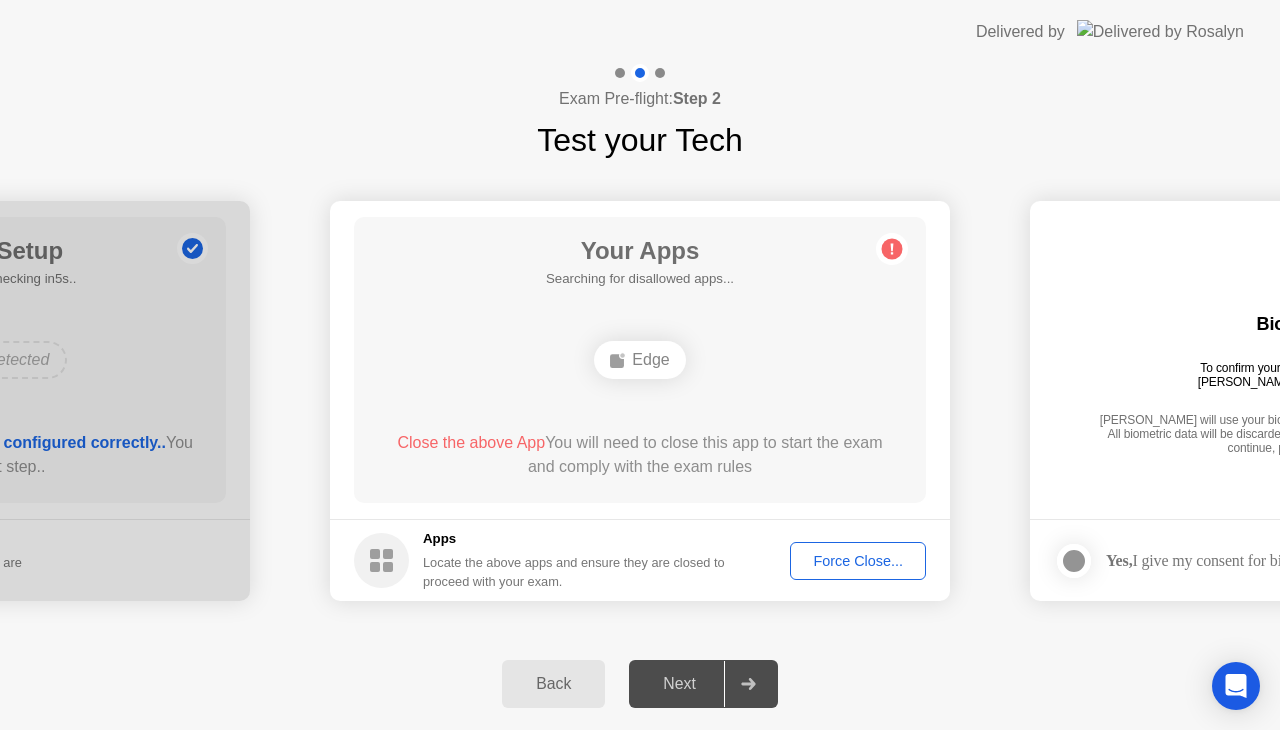 click on "Force Close..." 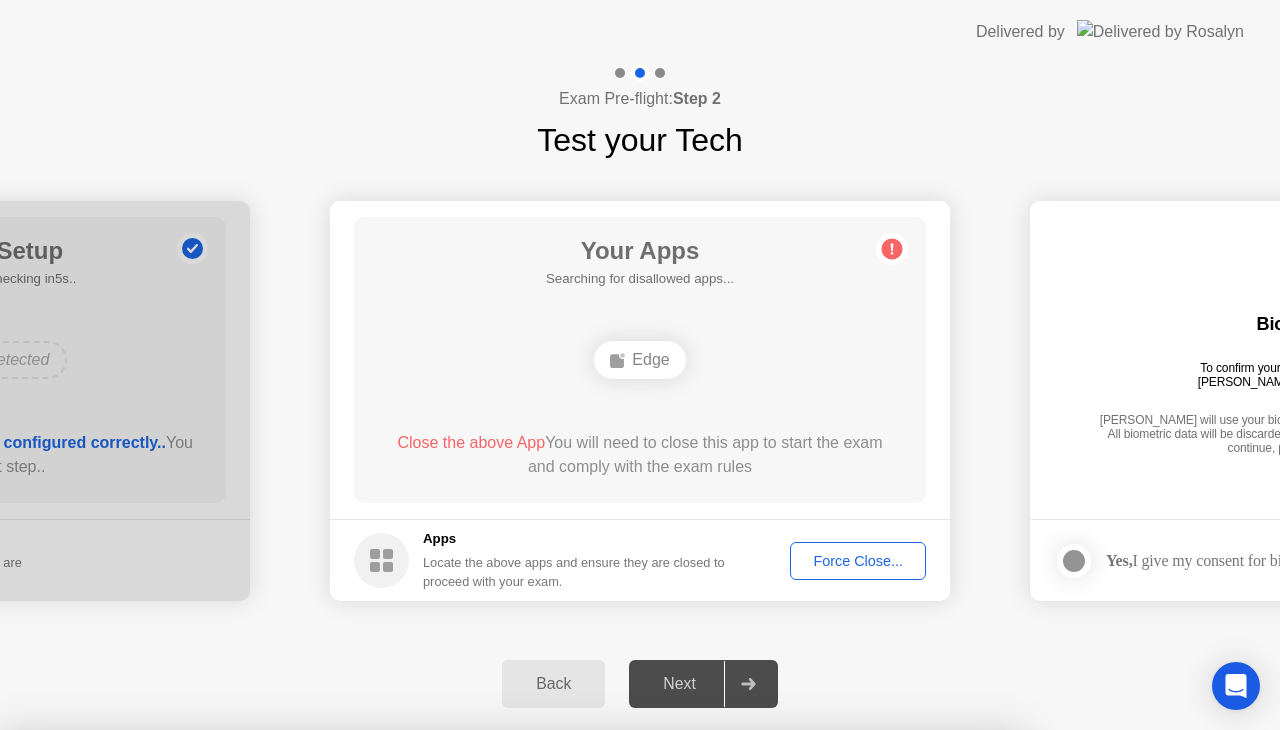 click on "Confirm" at bounding box center [579, 1006] 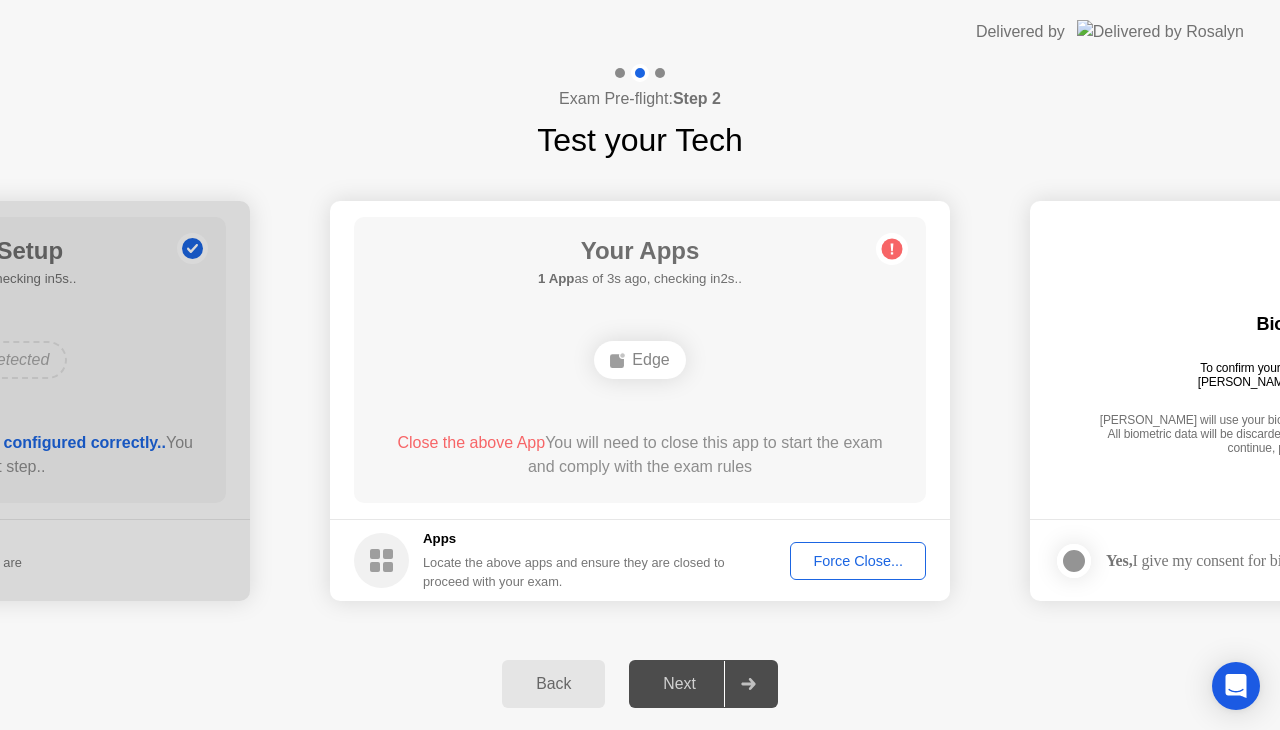 click on "Back" 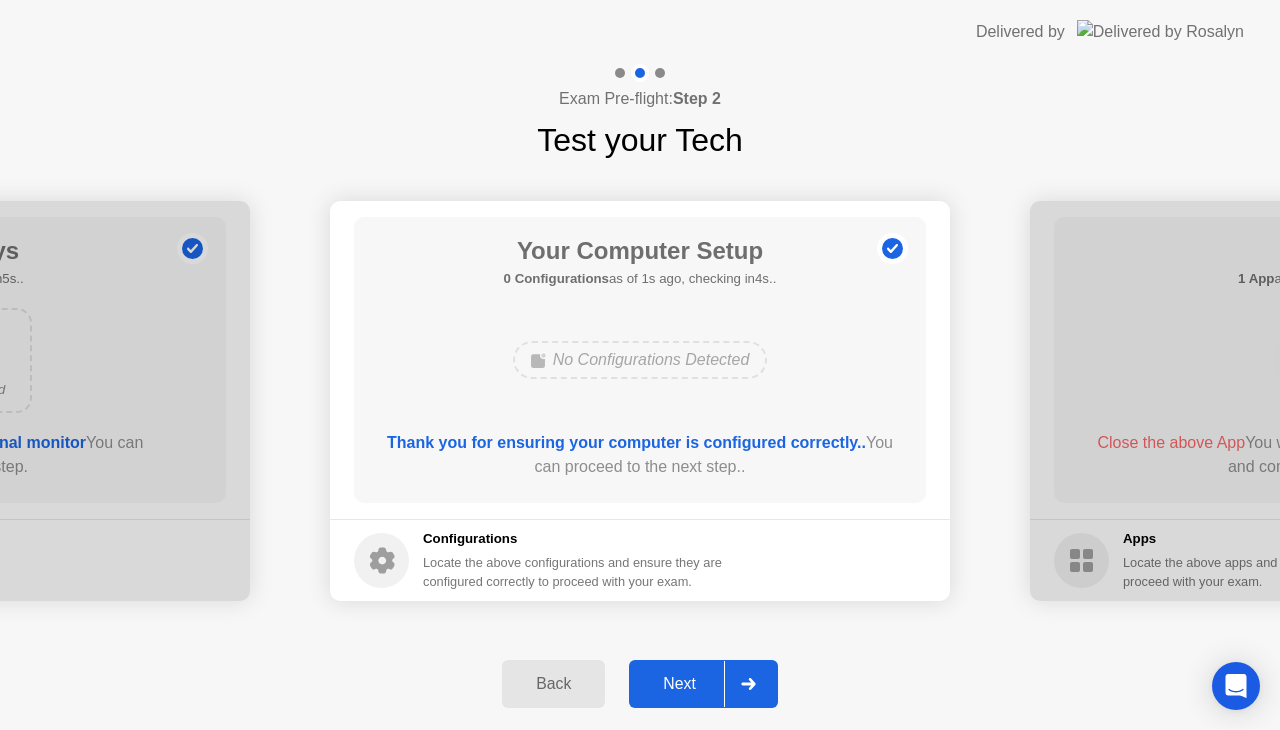 click on "Back" 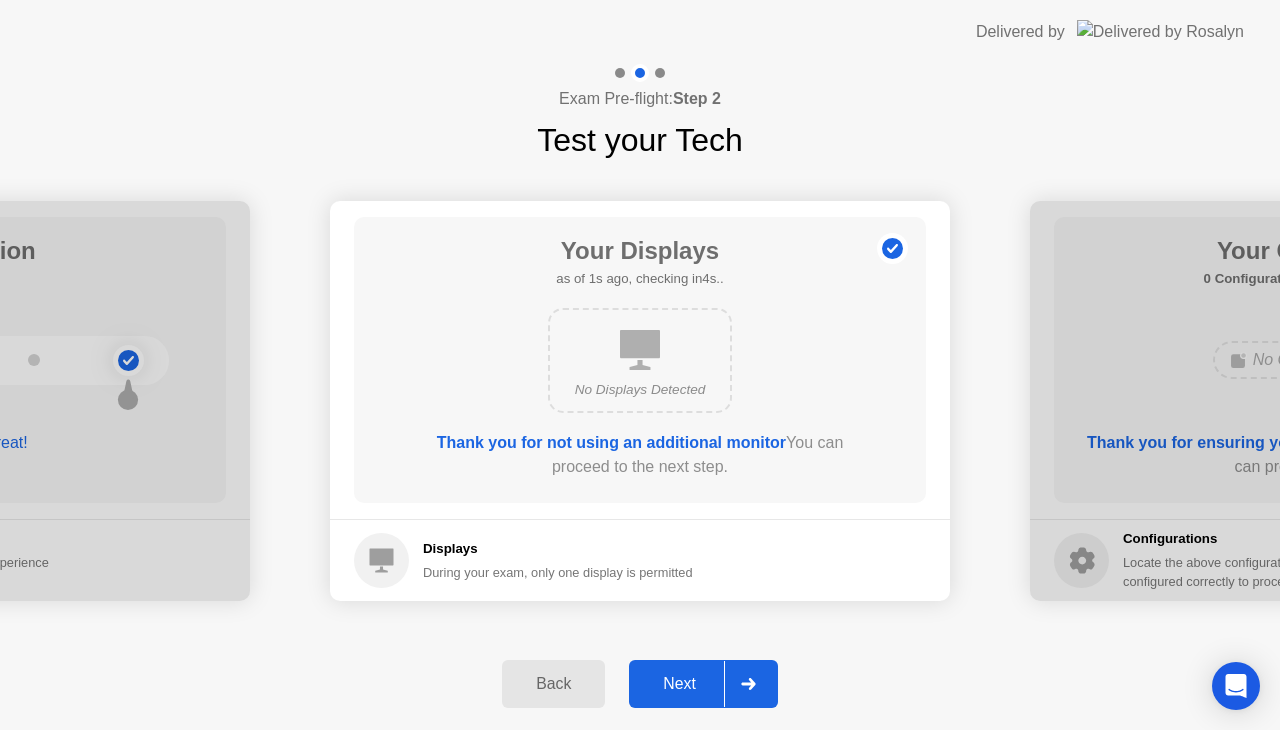 click on "Back" 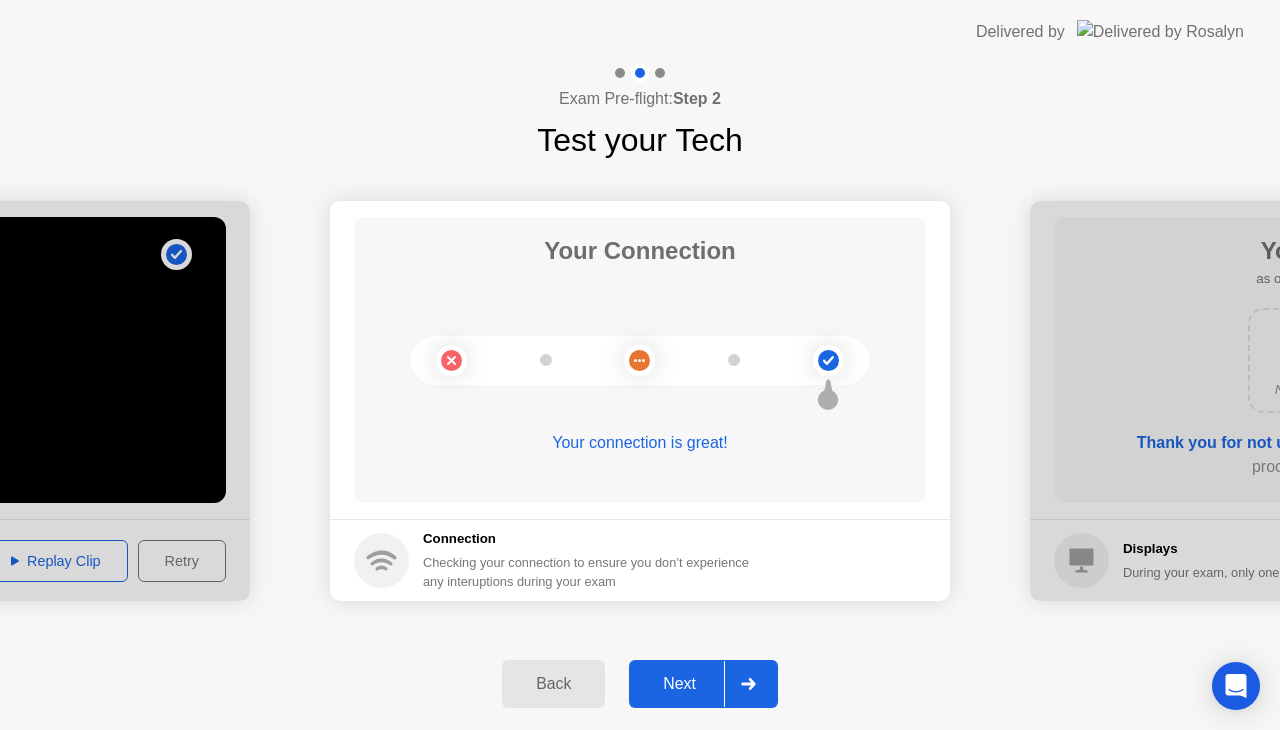 click on "Back" 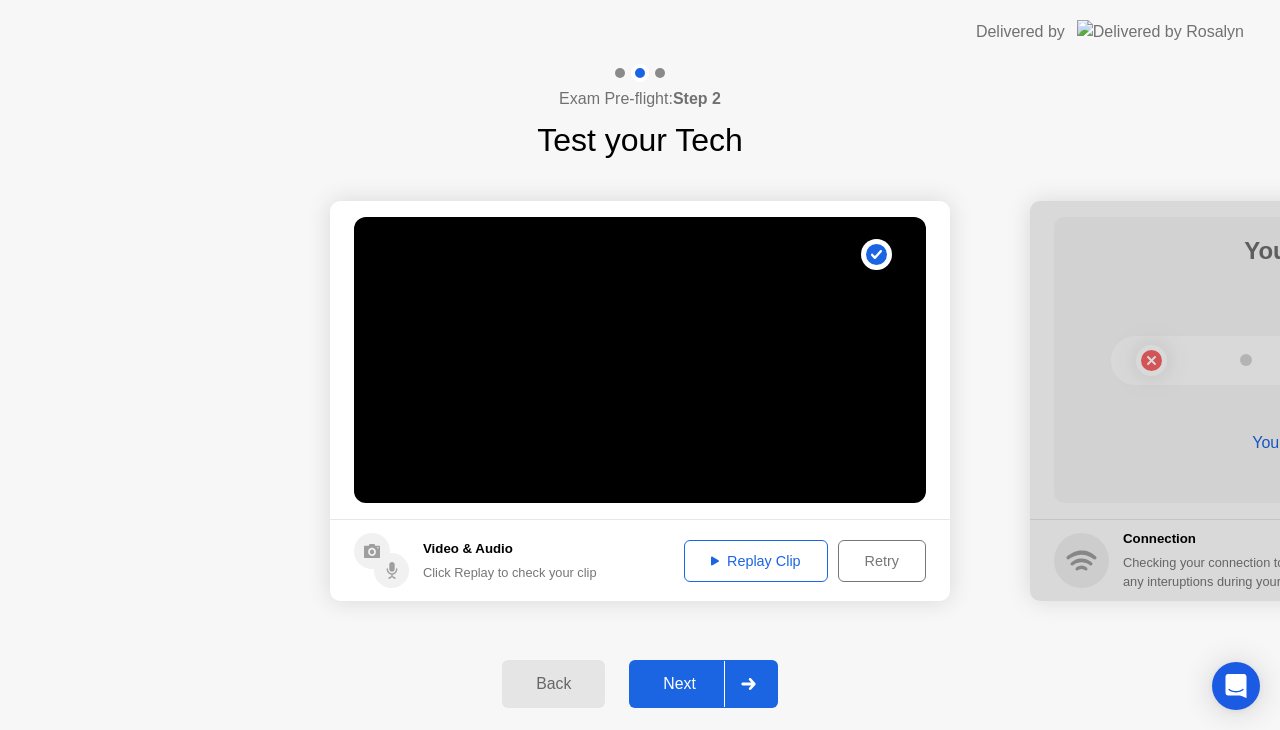 click on "Retry" 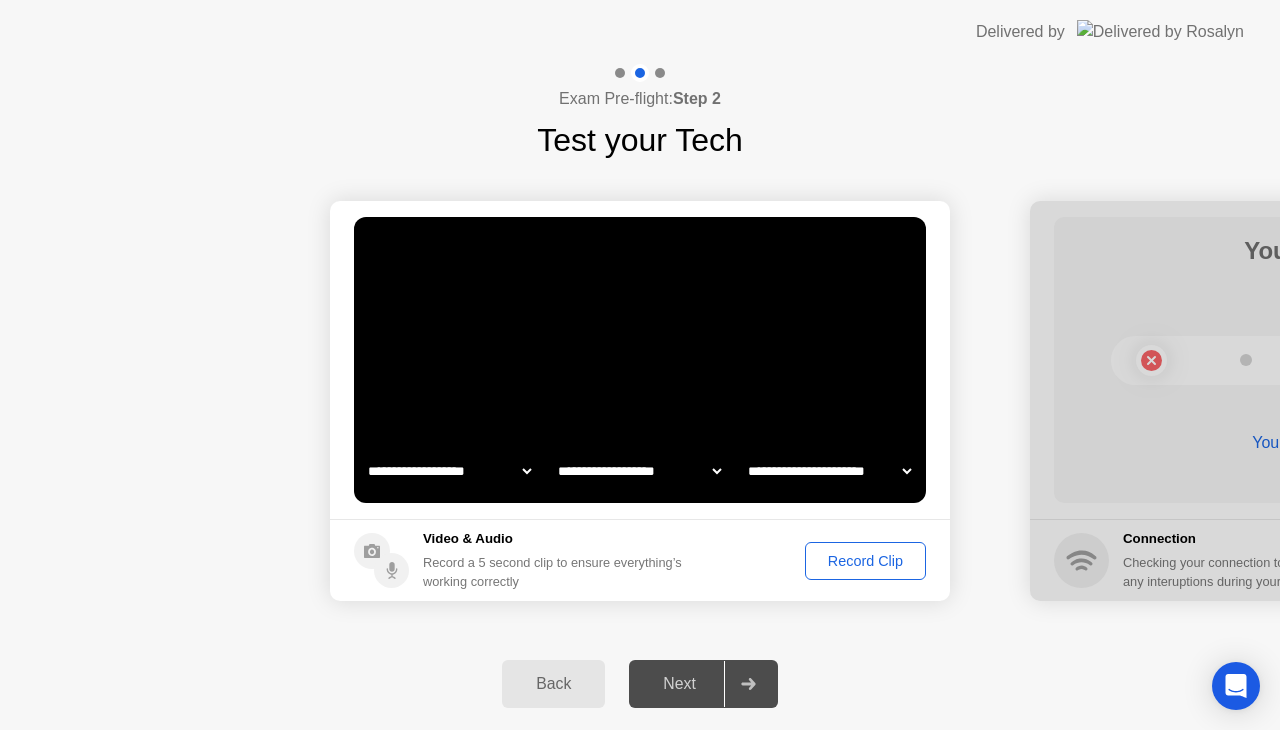 click on "Record Clip" 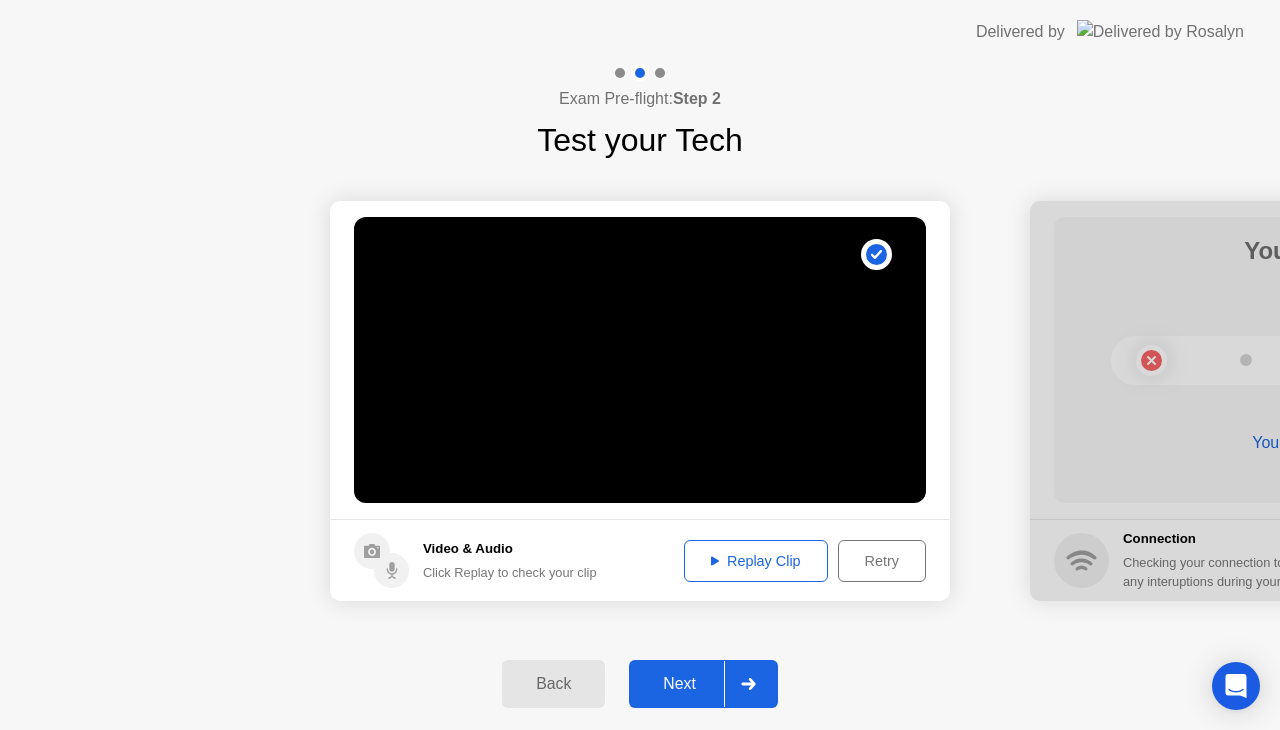 click on "Replay Clip" 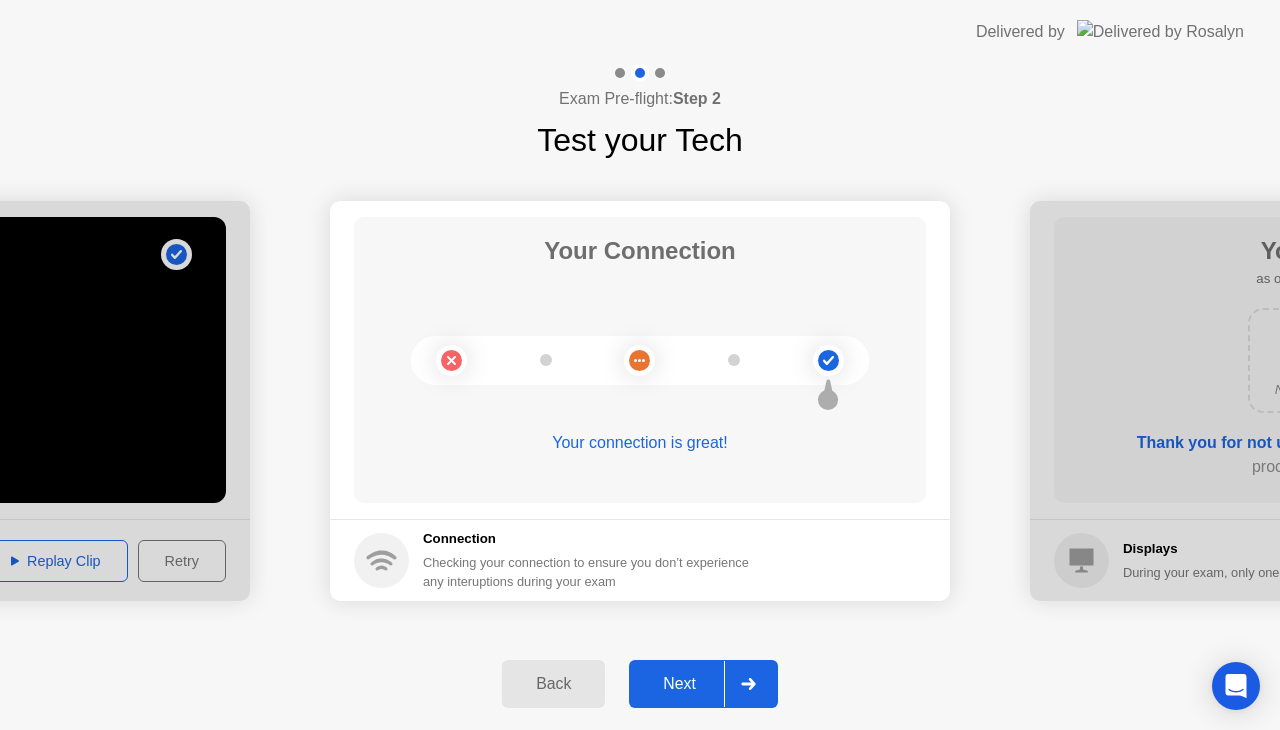 click on "Back" 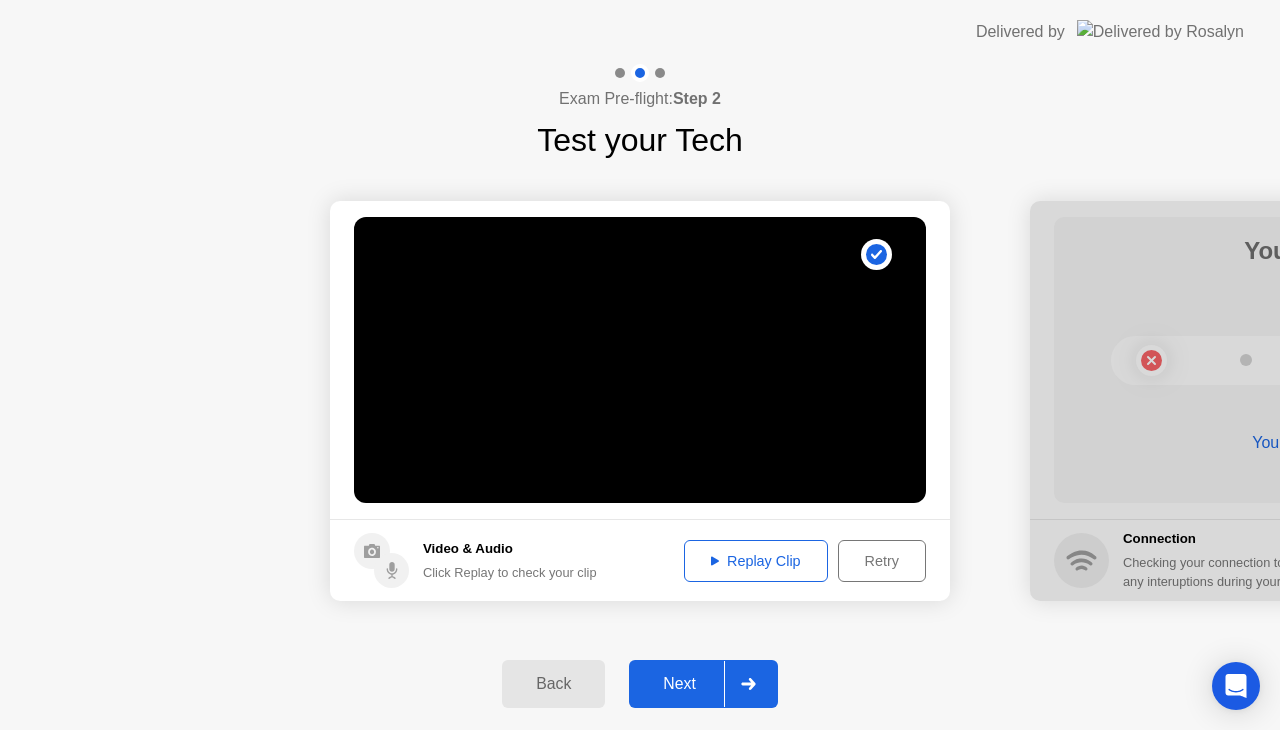 click 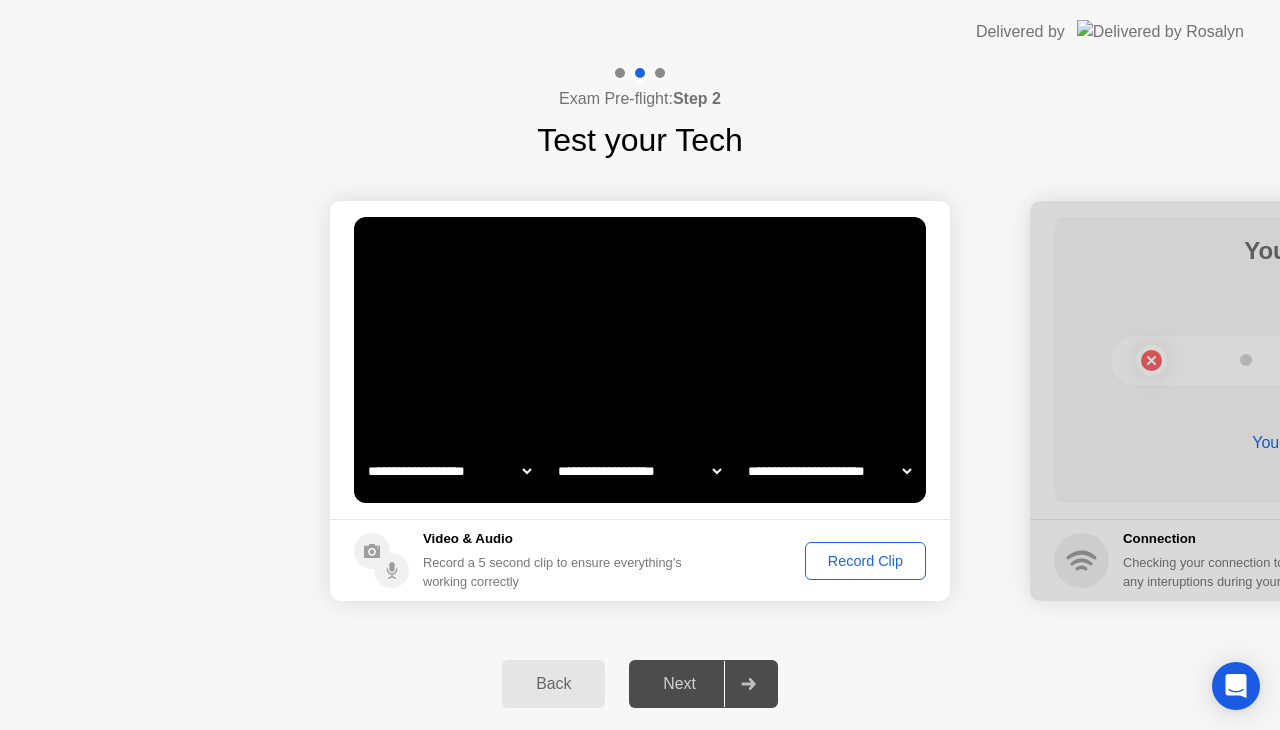 click on "**********" 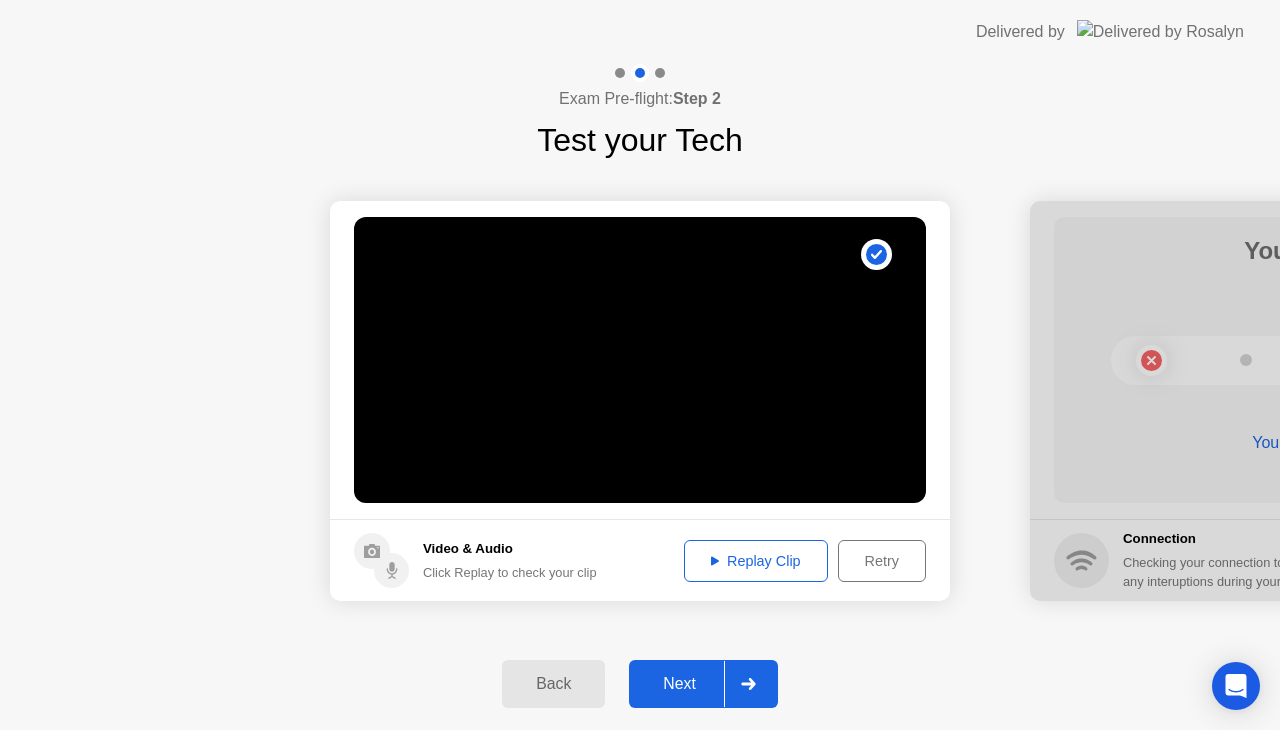click on "Replay Clip" 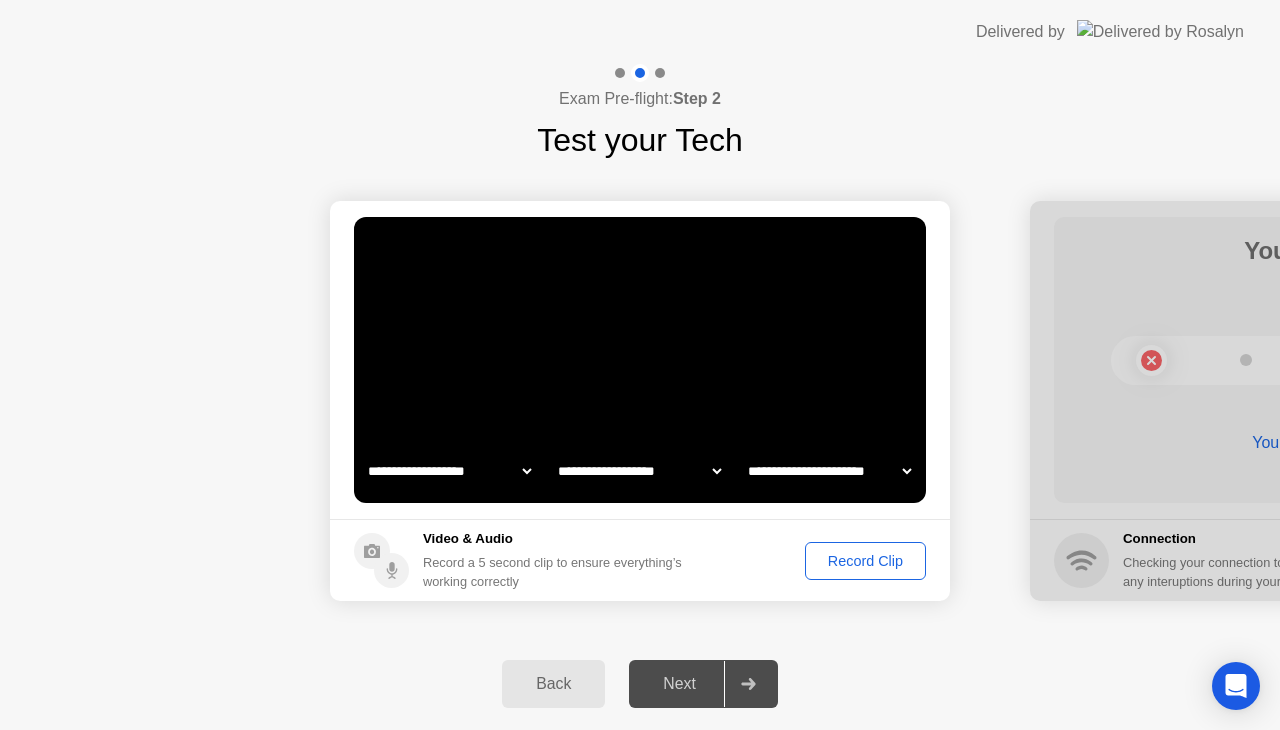 click on "Record Clip" 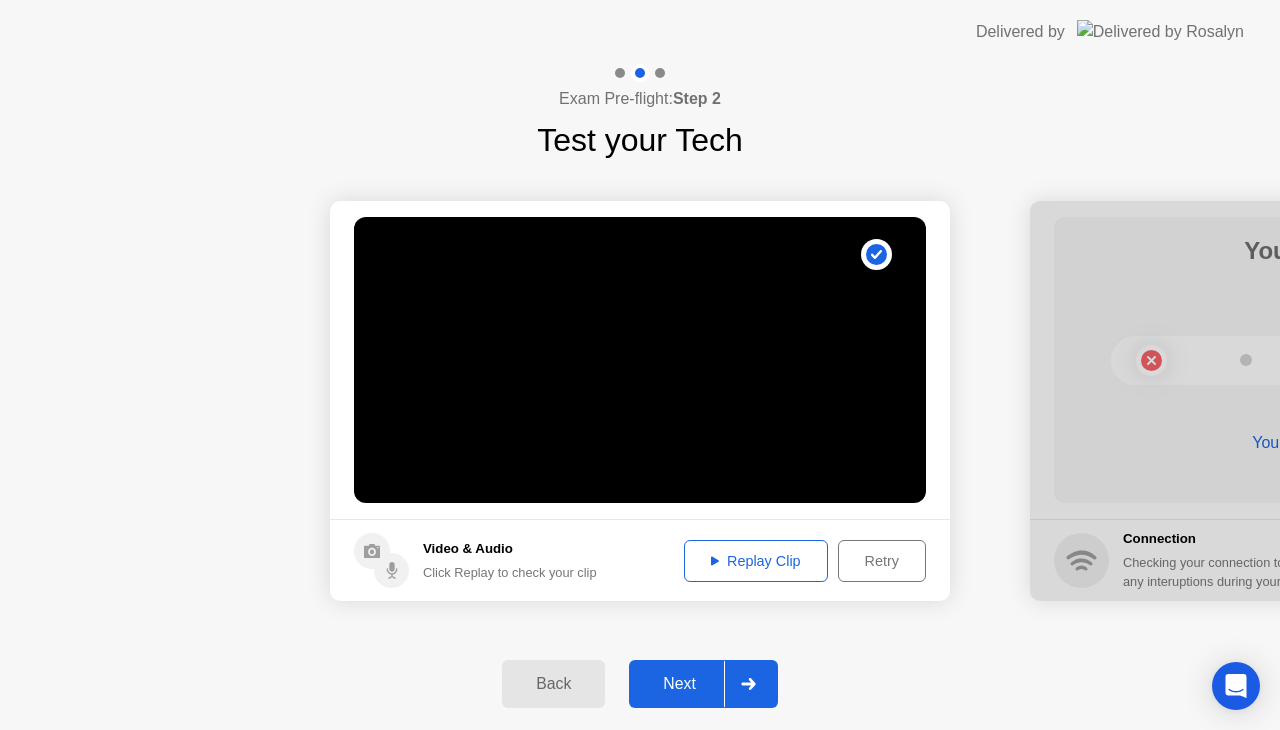 click on "Replay Clip" 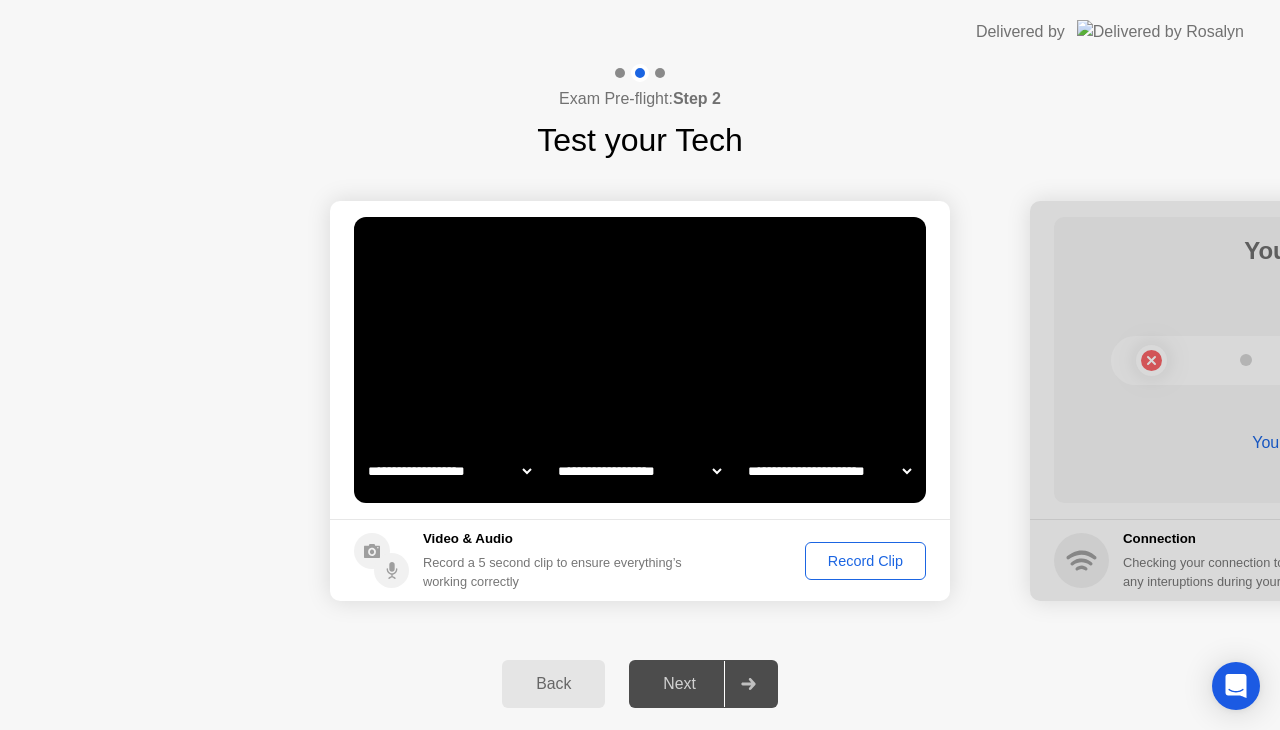click on "**********" 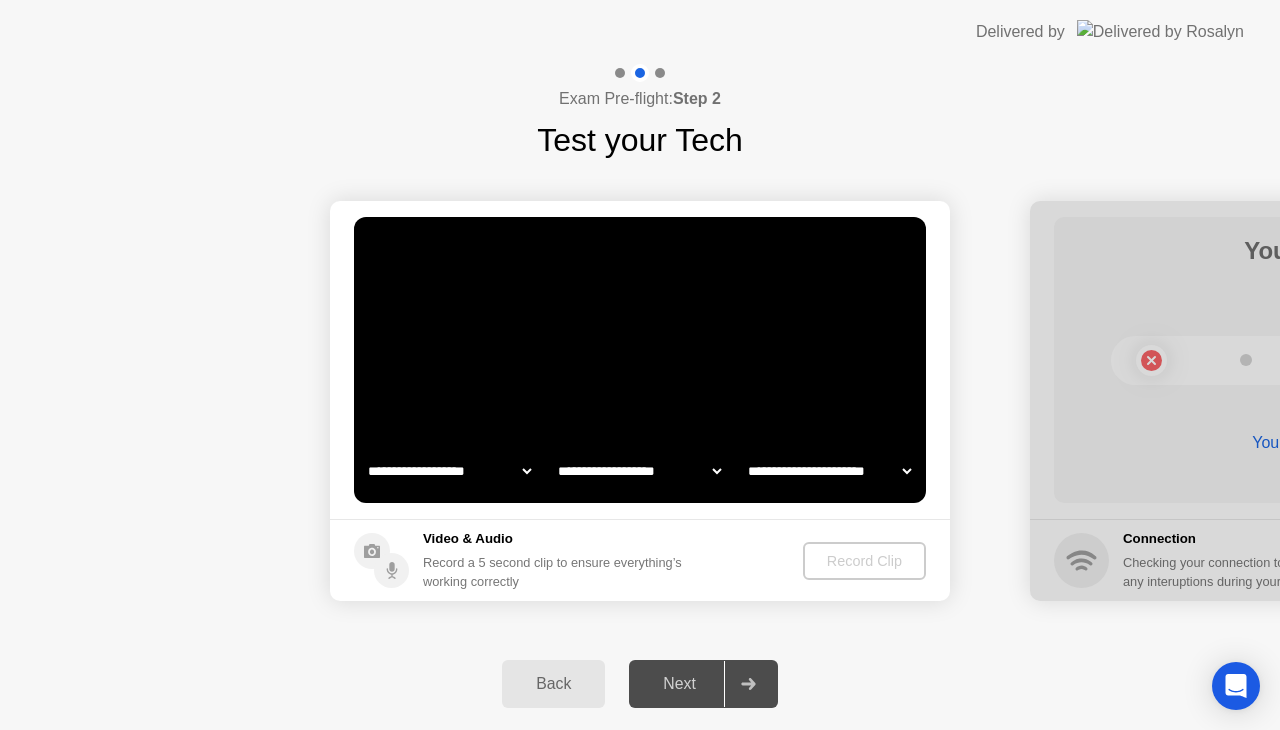 click 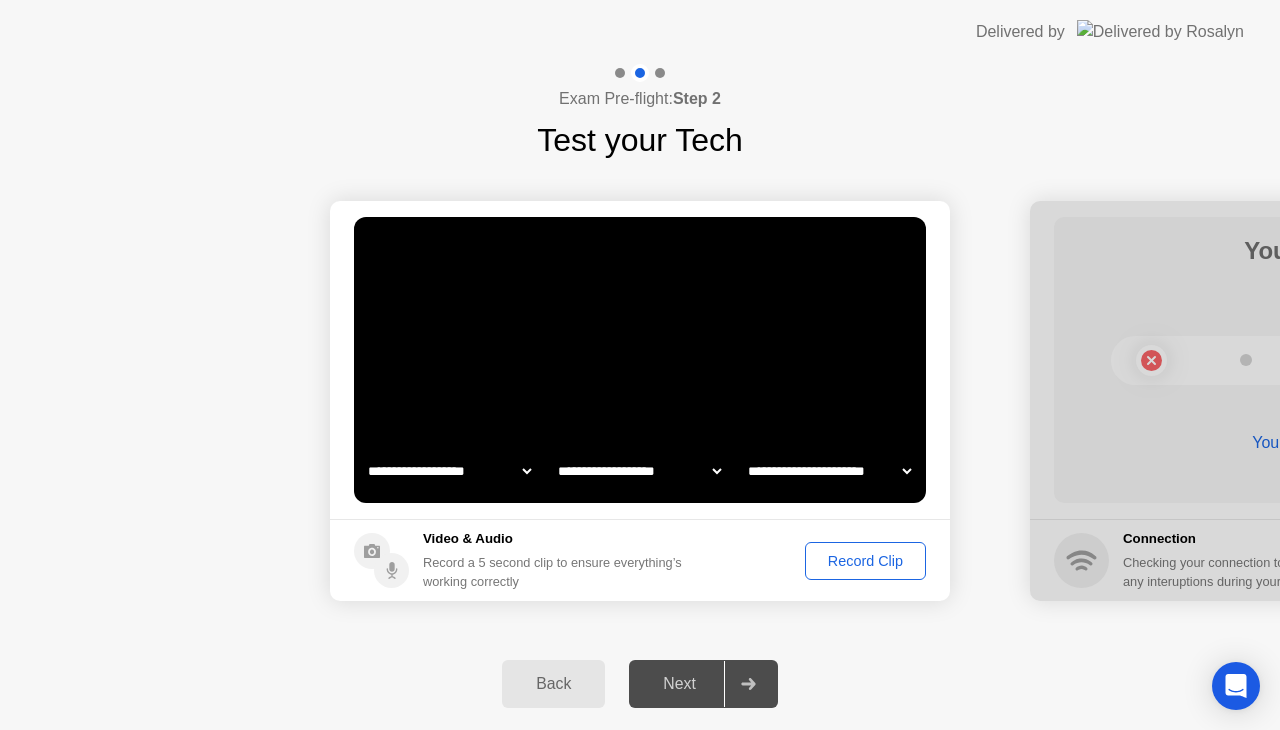drag, startPoint x: 878, startPoint y: 466, endPoint x: 877, endPoint y: 486, distance: 20.024984 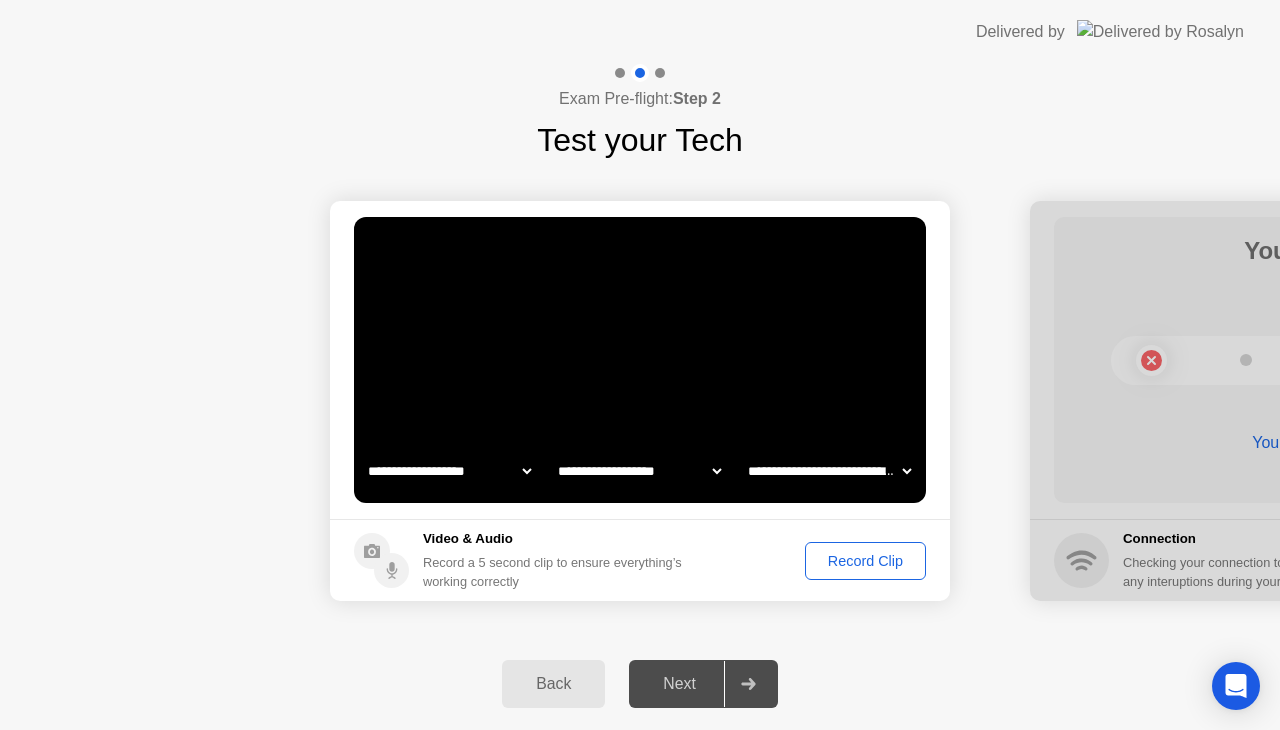 click on "**********" 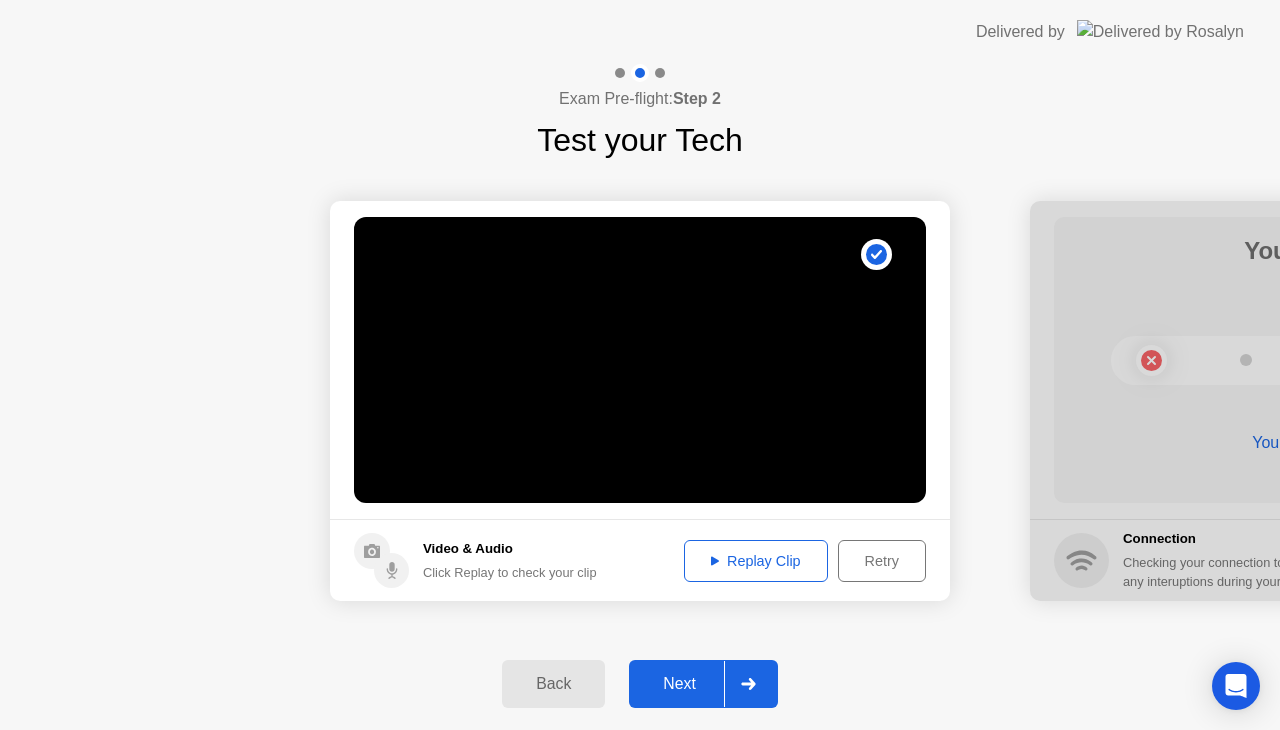 click on "Replay Clip" 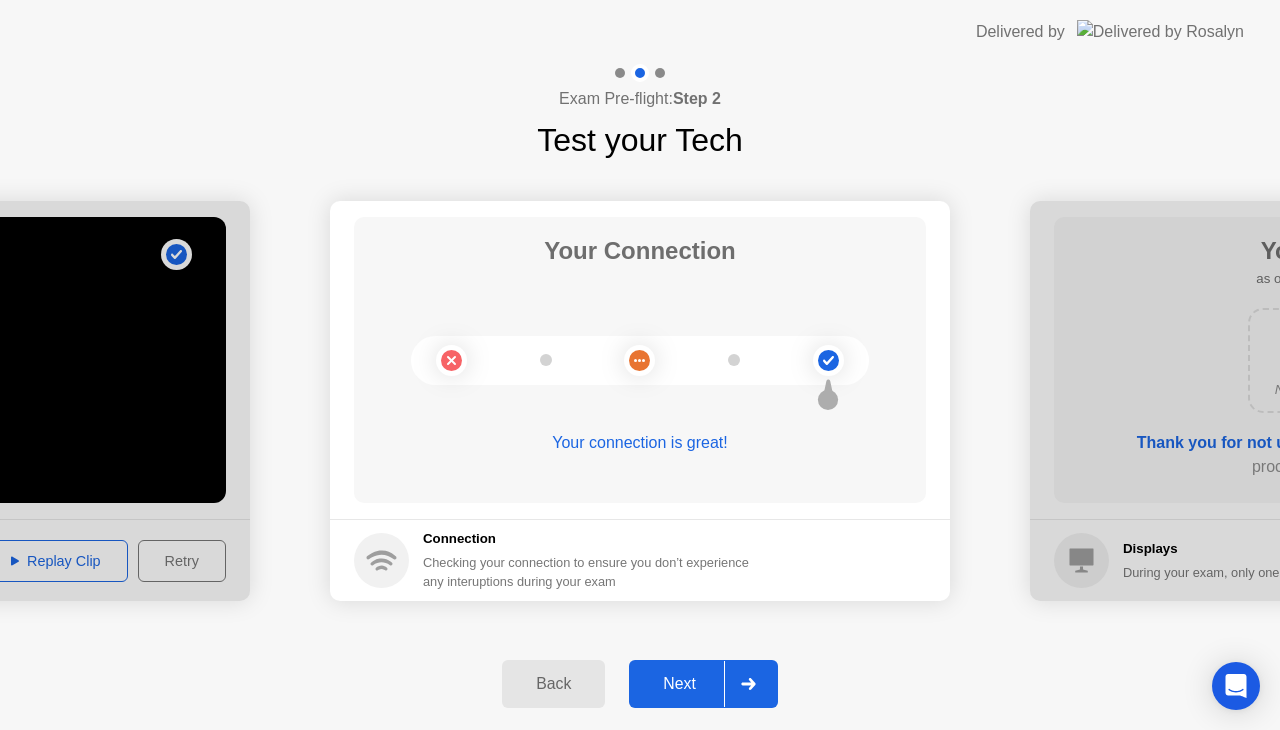 click on "Next" 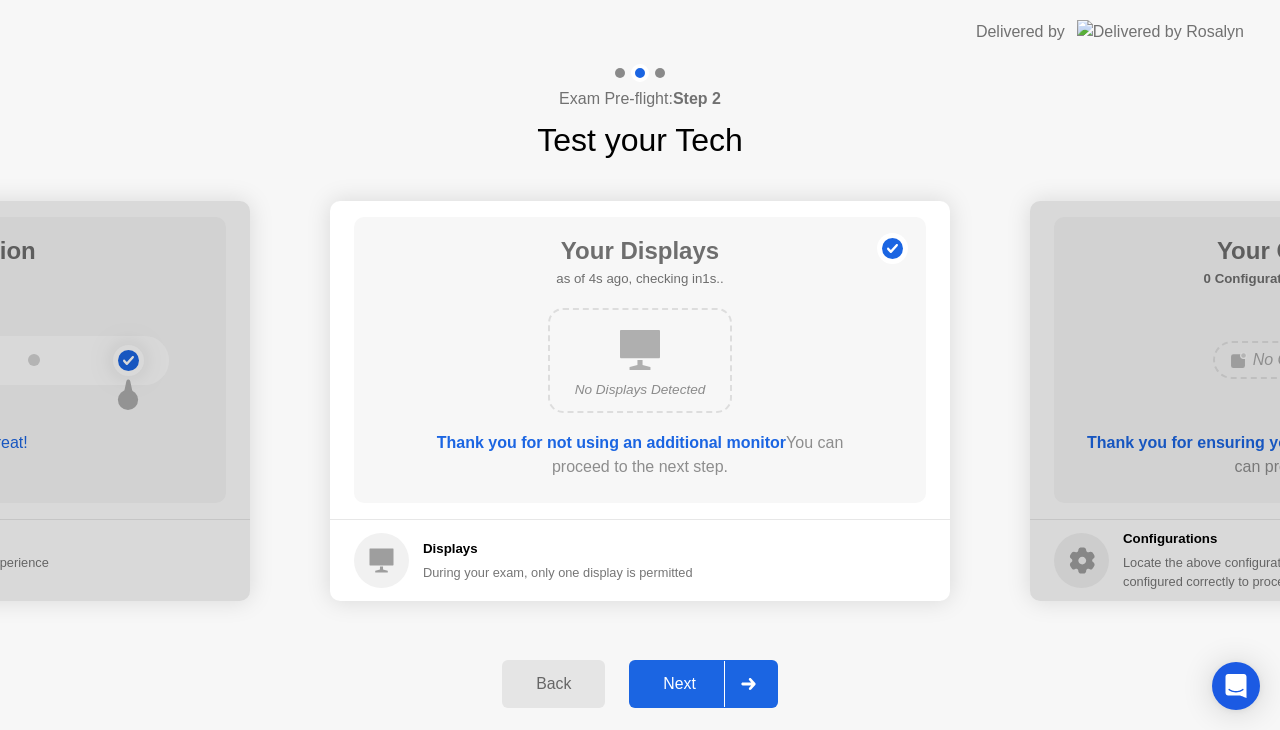 click on "Next" 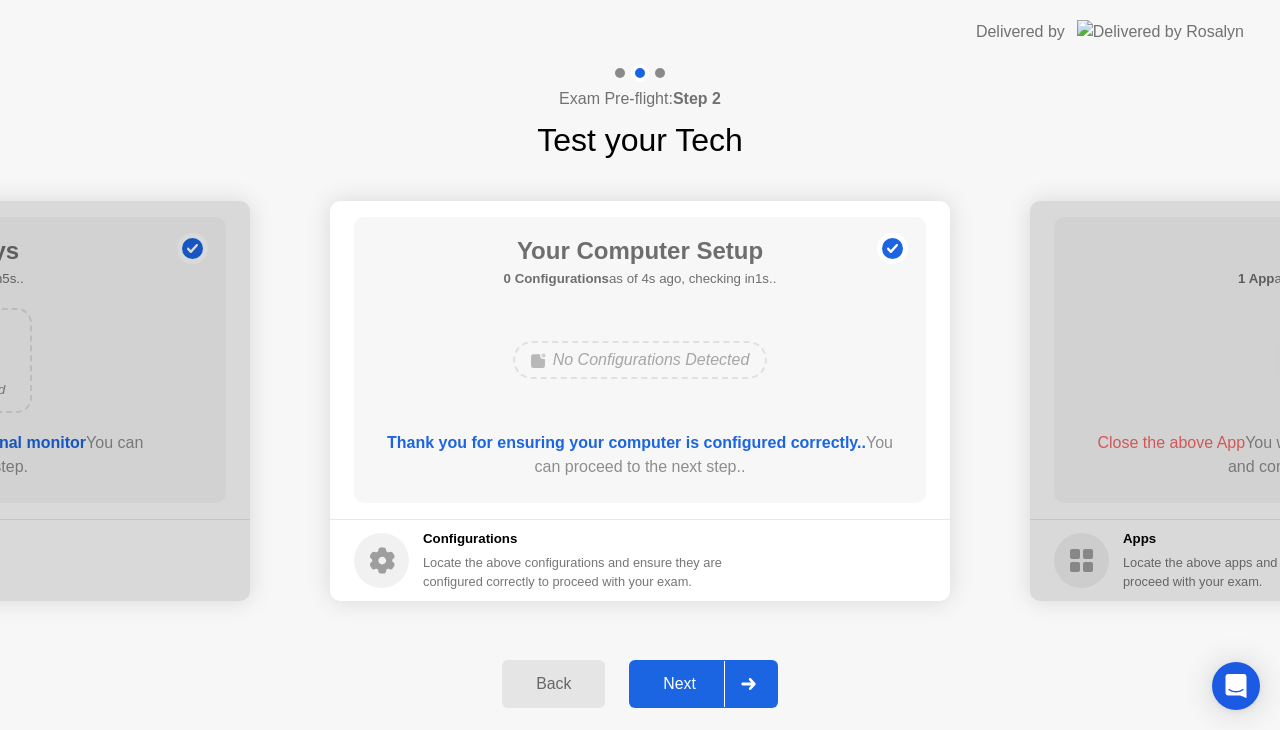 click on "Next" 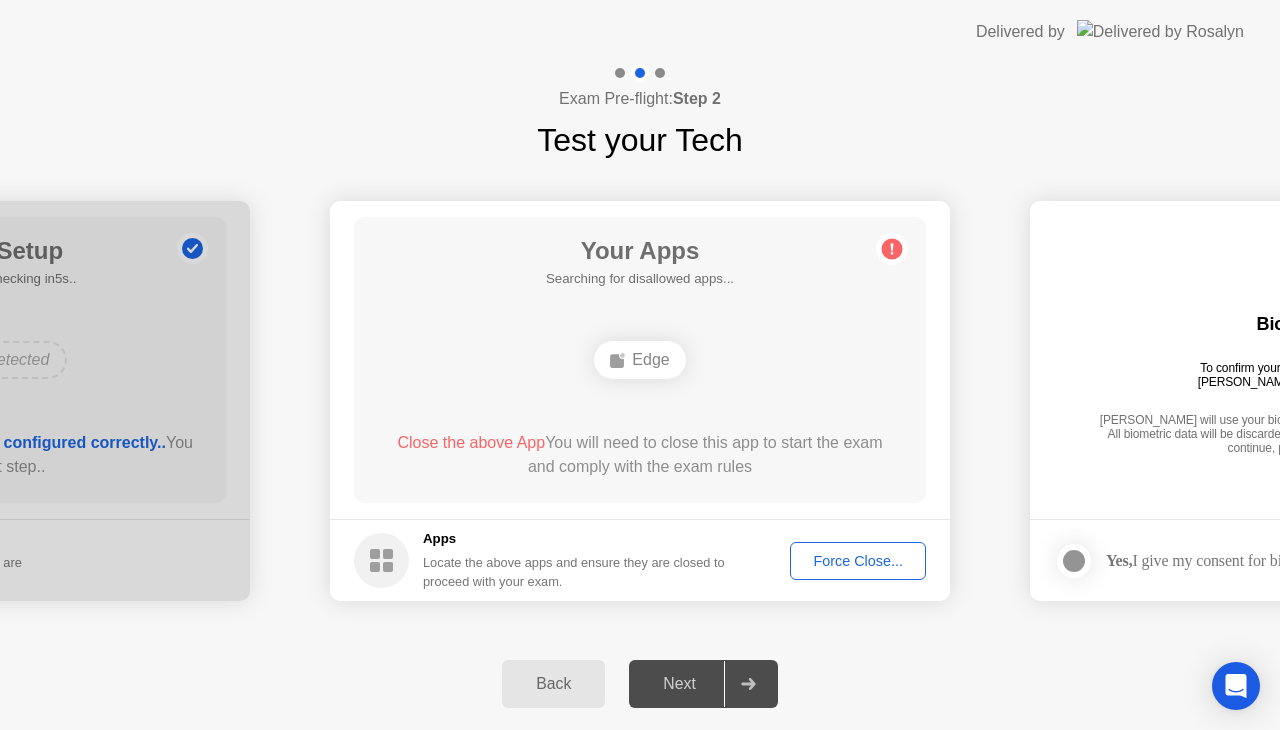 click on "Force Close..." 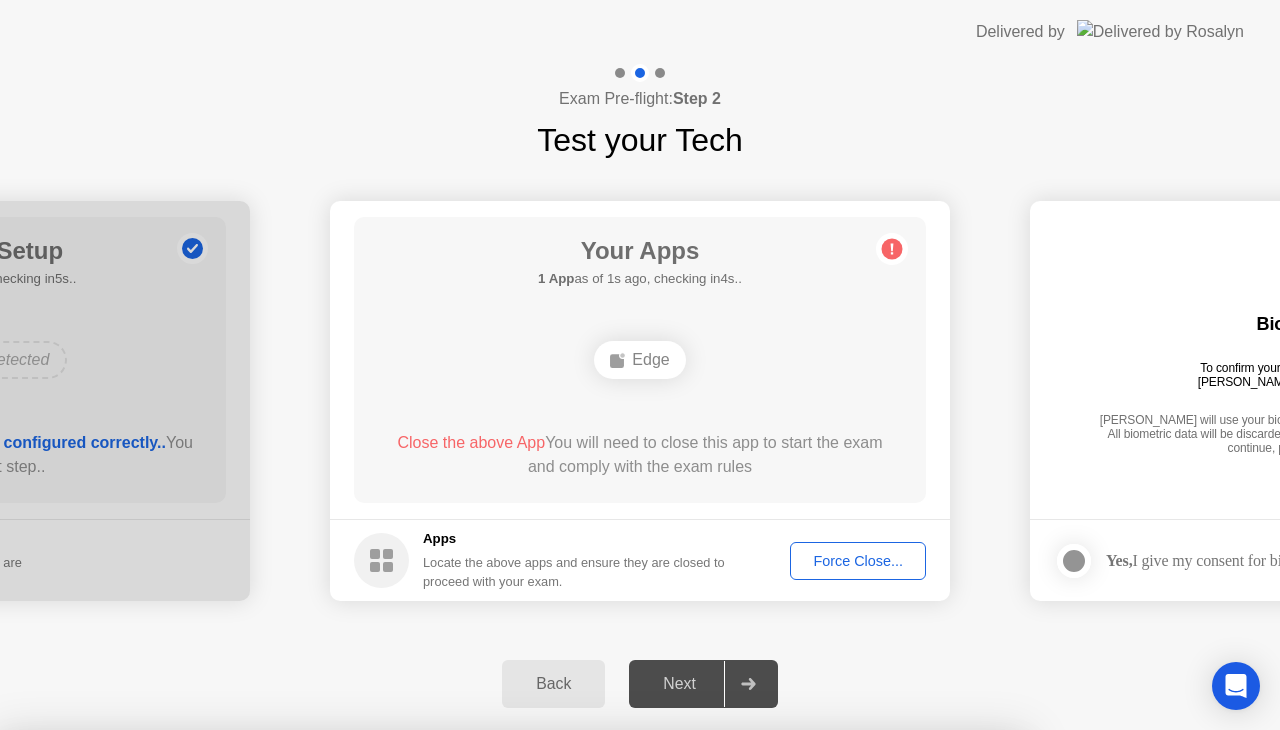 click on "Confirm" at bounding box center (579, 1006) 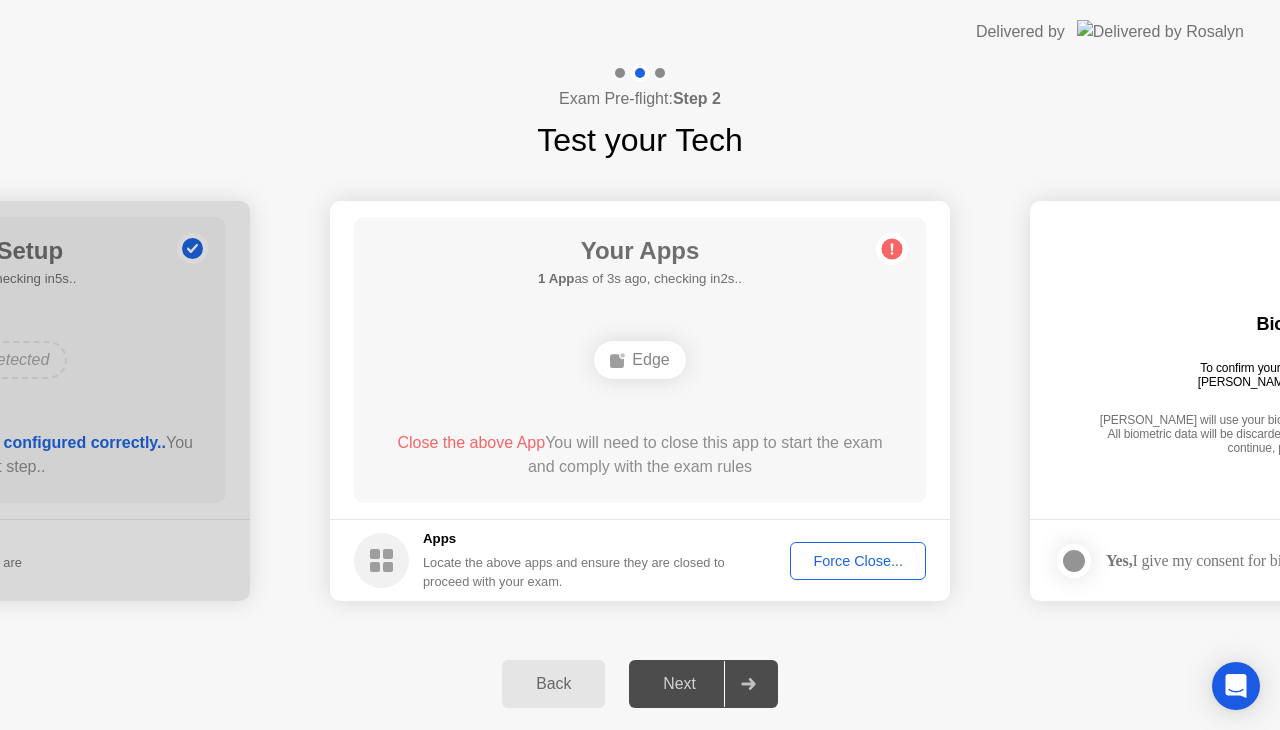 click on "Force Close..." 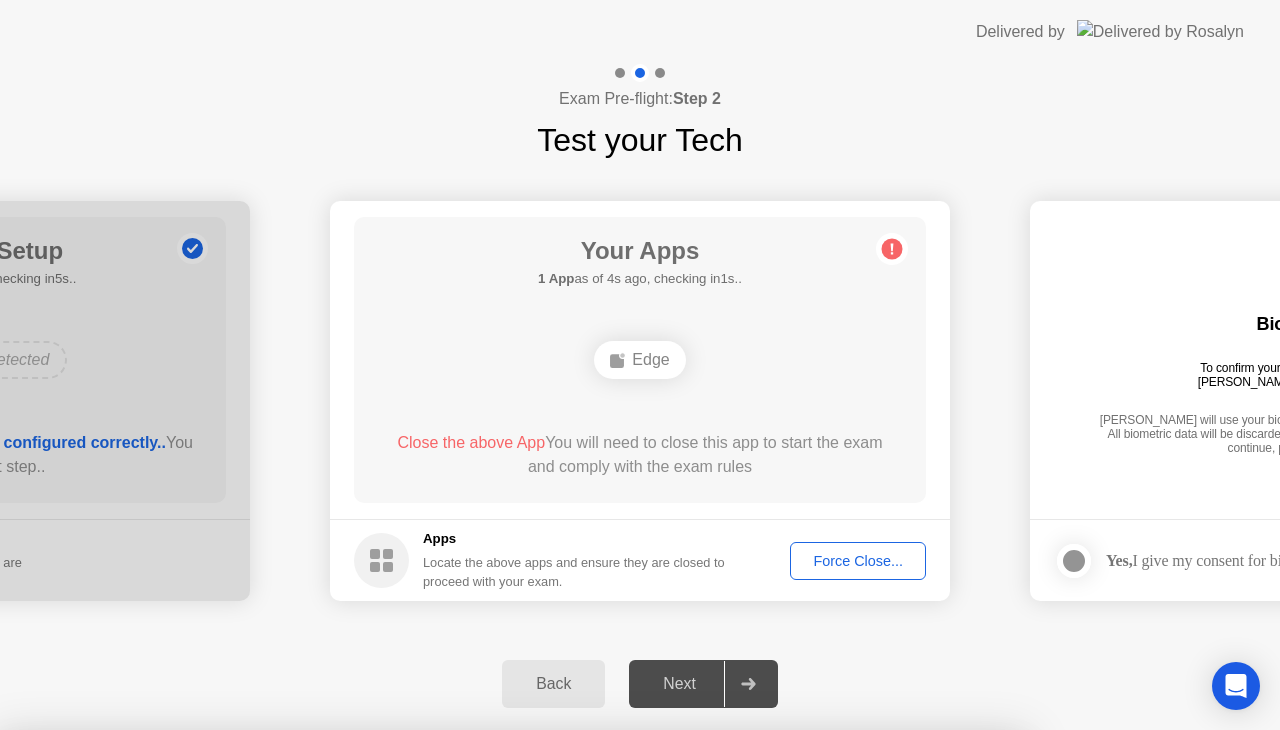 click on "Confirm" at bounding box center [579, 1006] 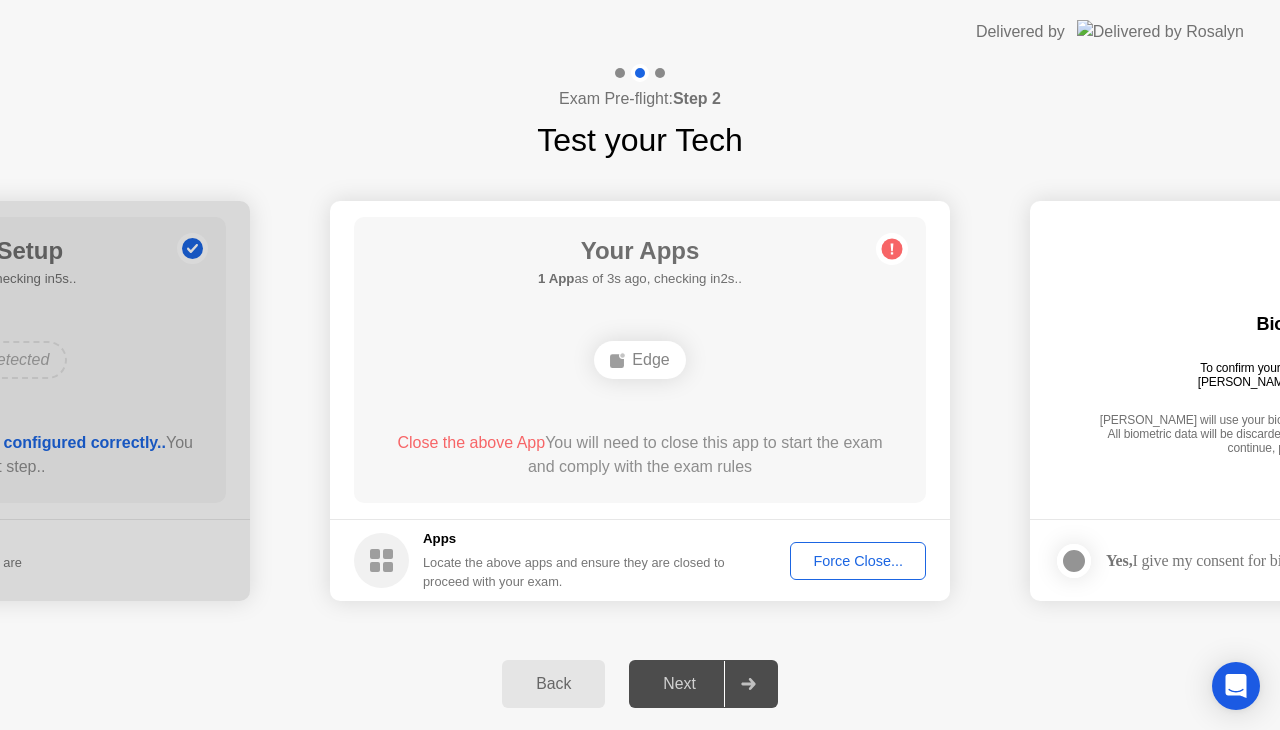 click on "Edge" 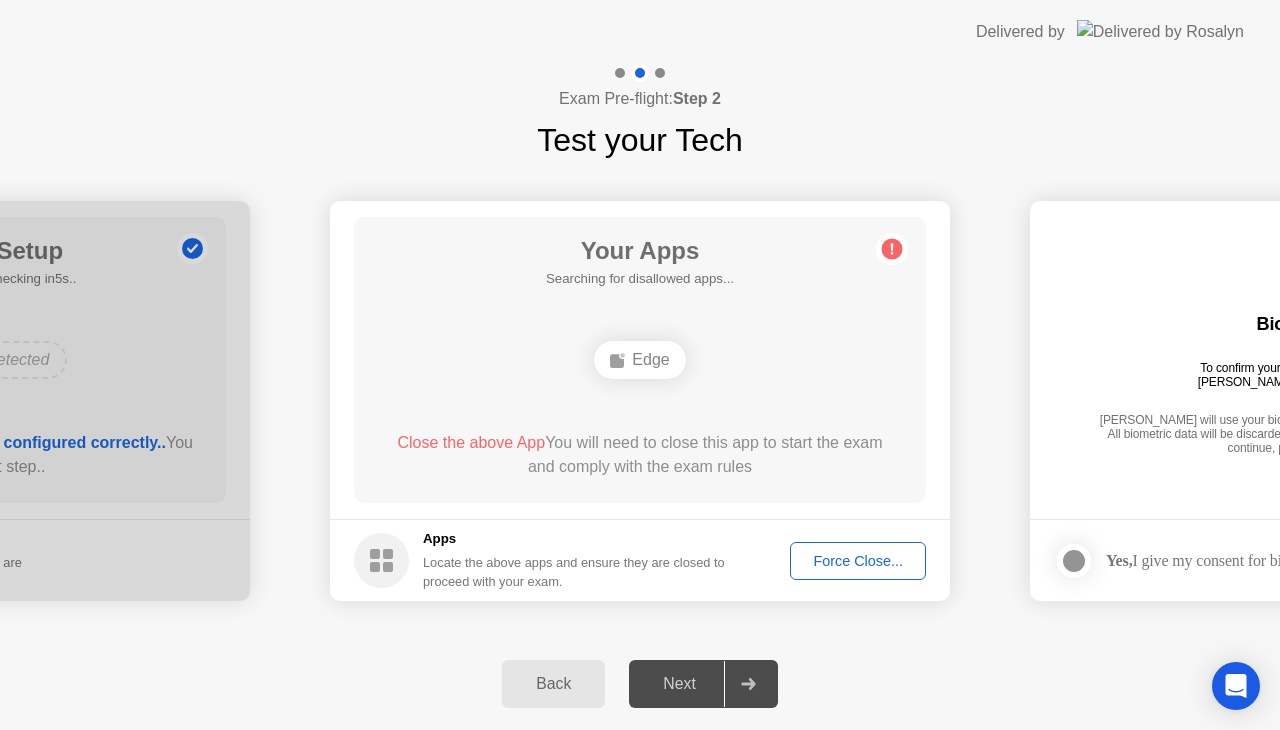 click on "Edge" 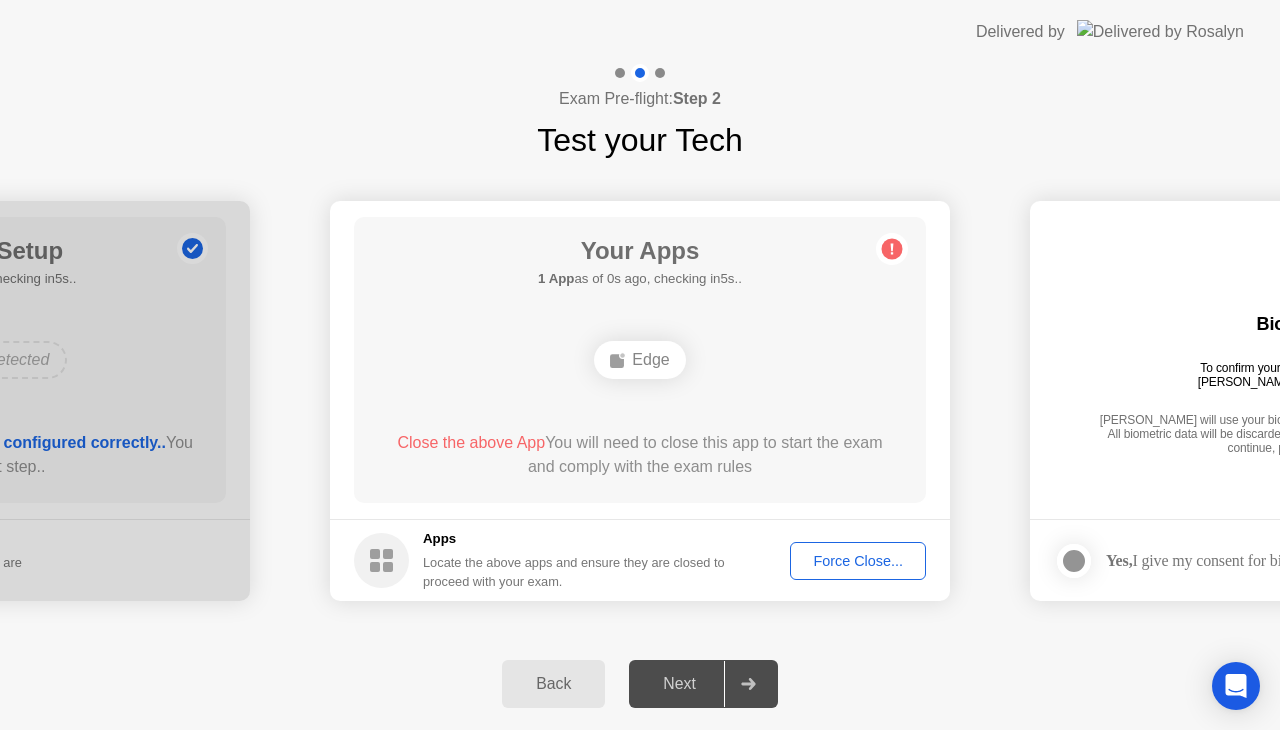 click on "Force Close..." 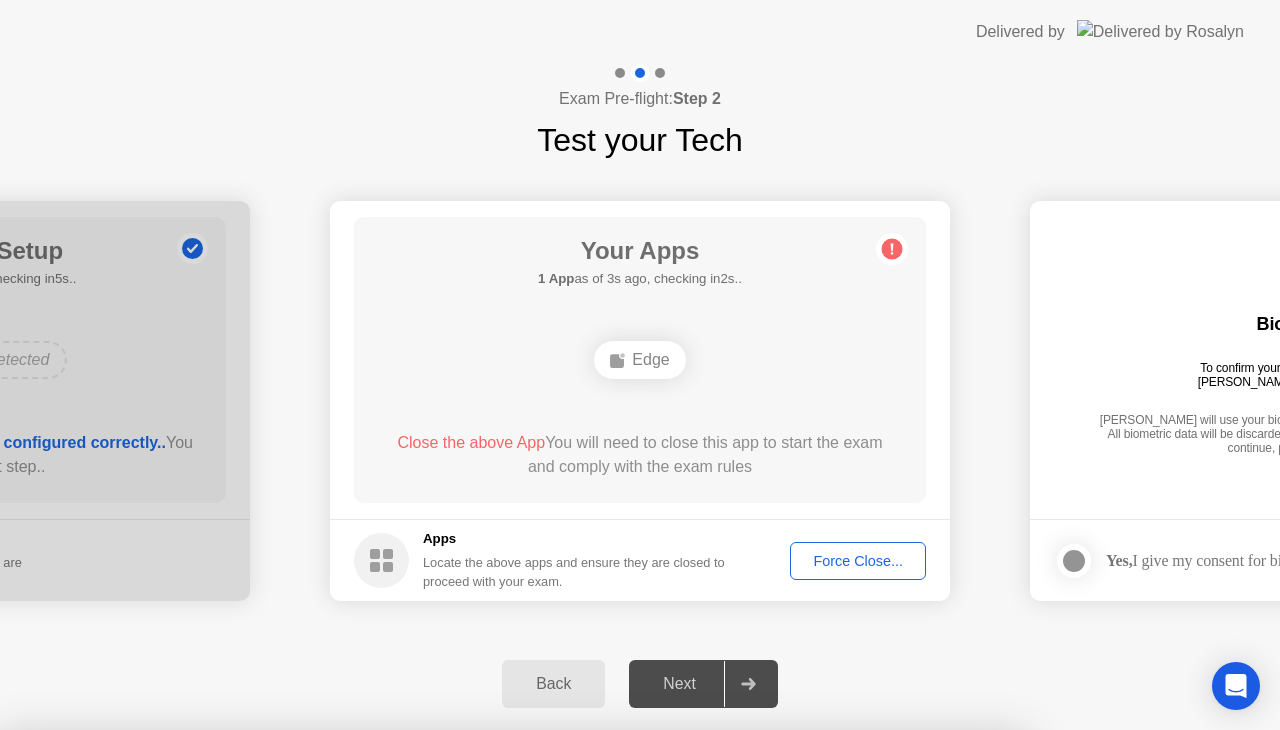 click on "Confirm" at bounding box center [579, 1006] 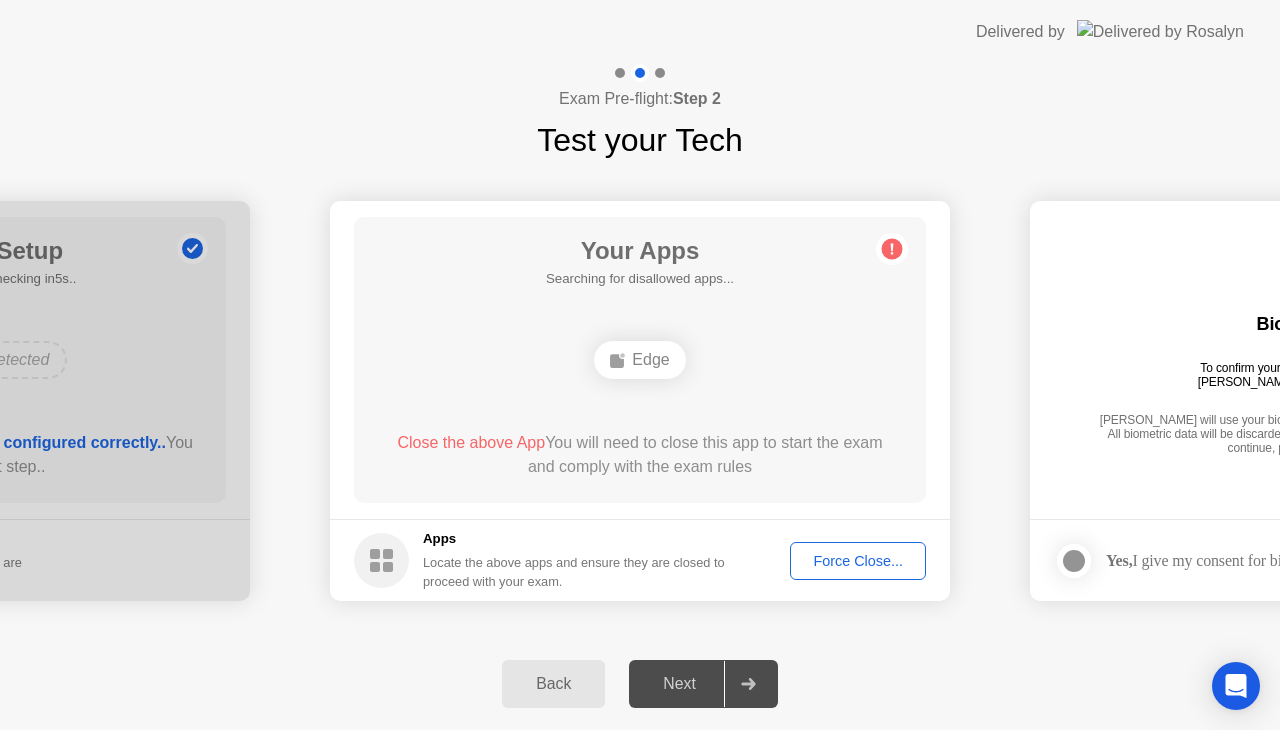 click on "Next" 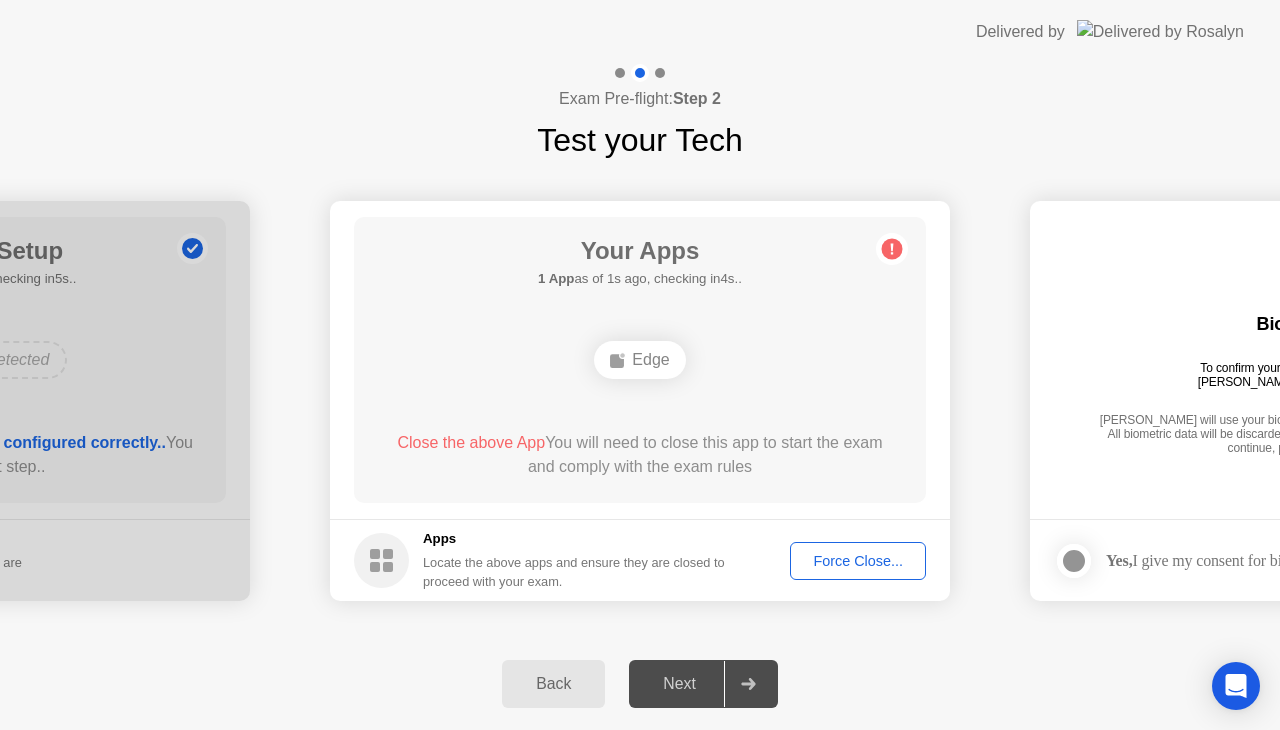 click 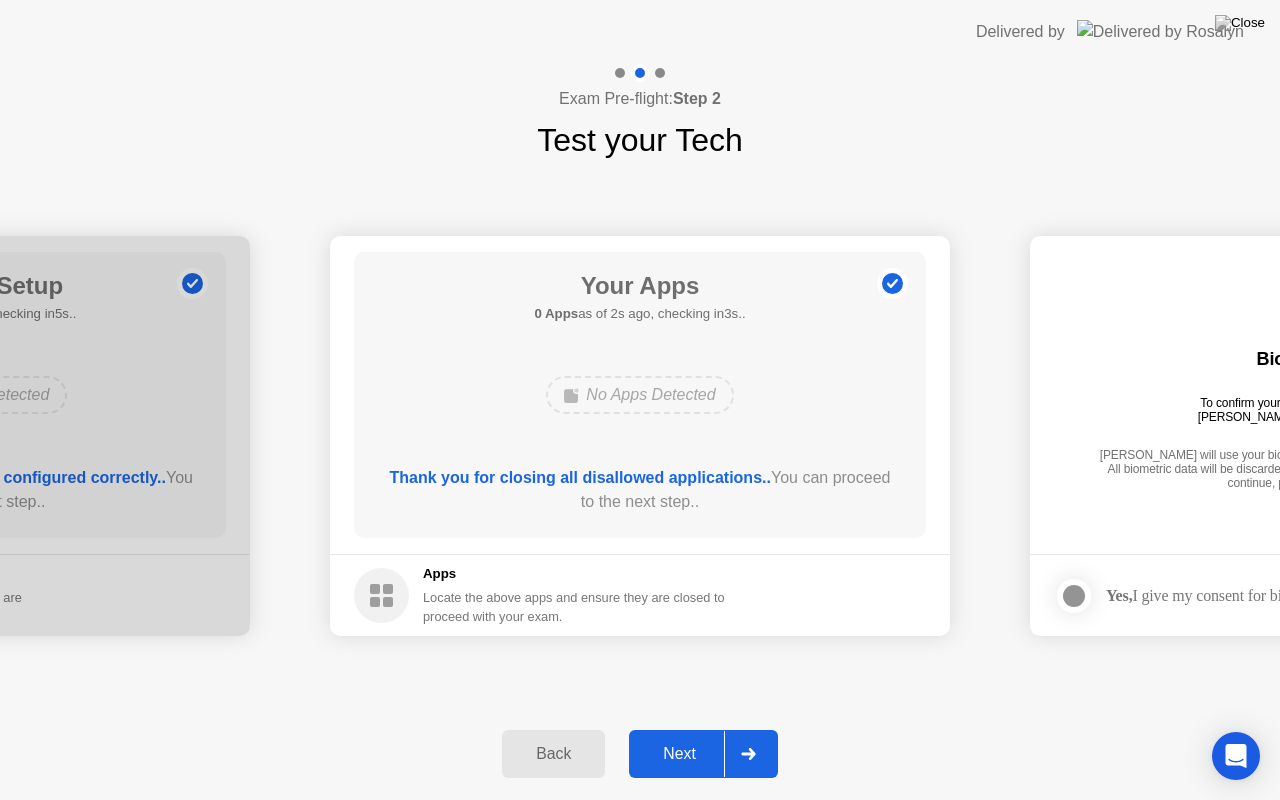 click on "**********" 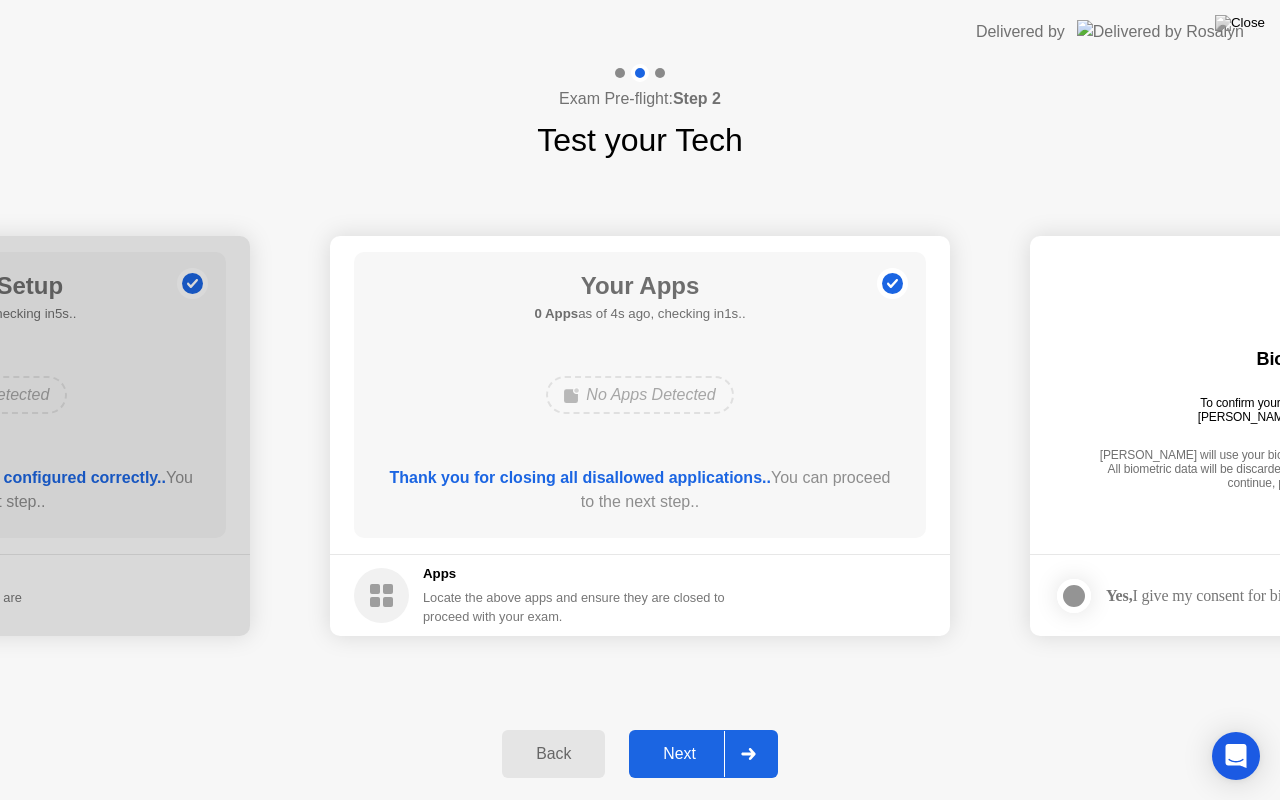 click on "Next" 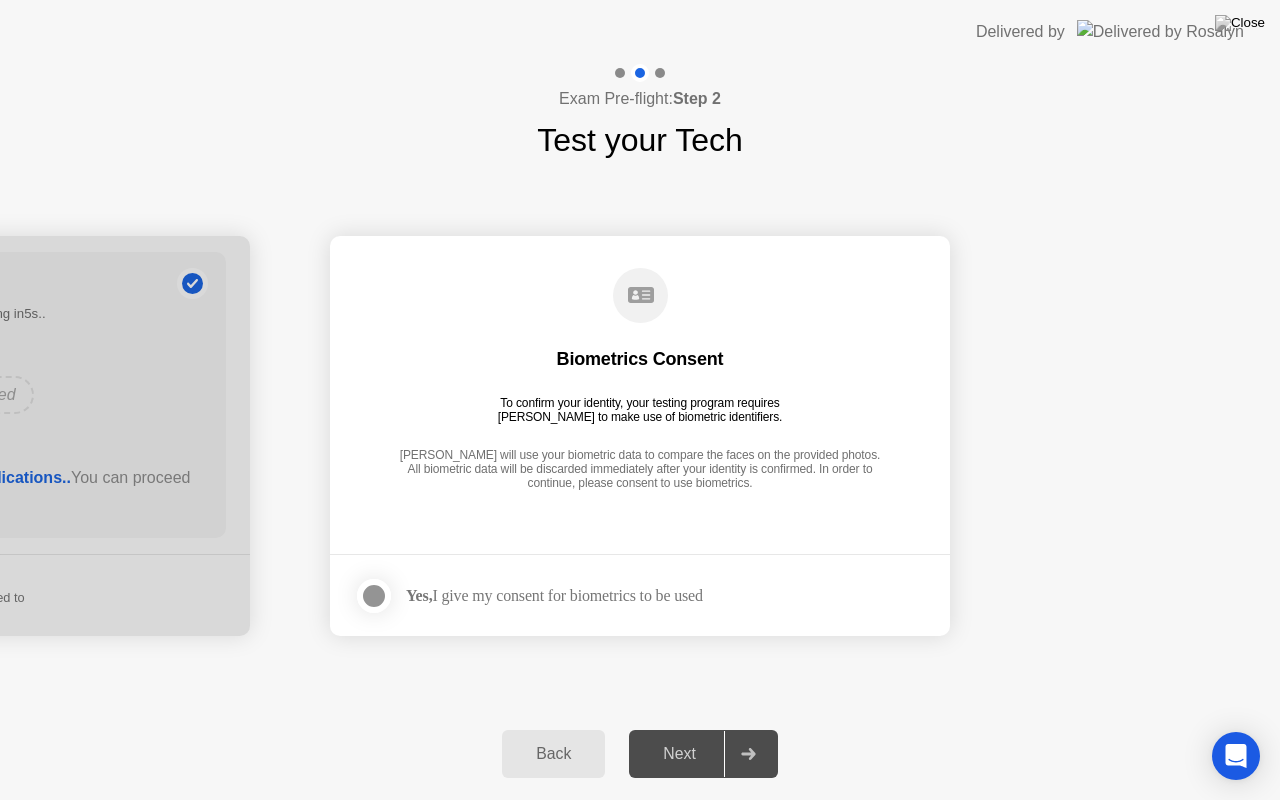 click on "**********" 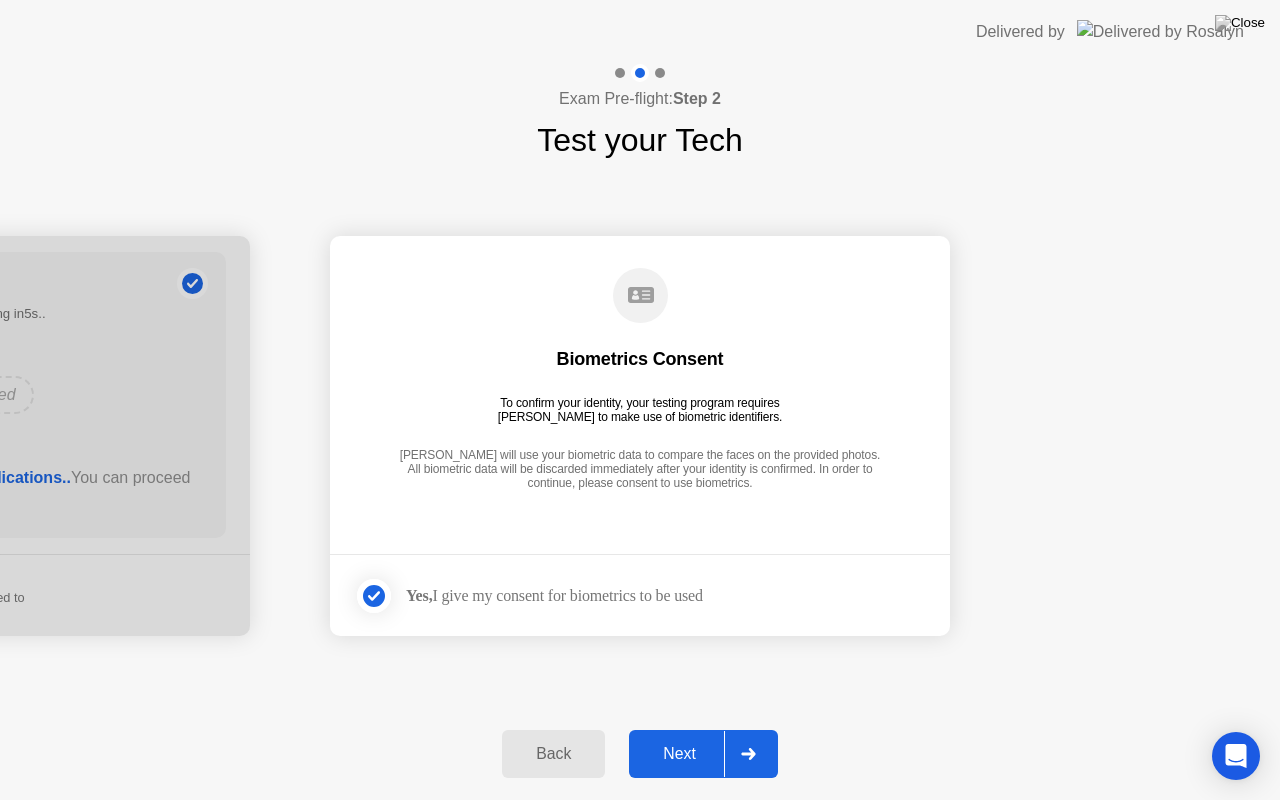 click on "Next" 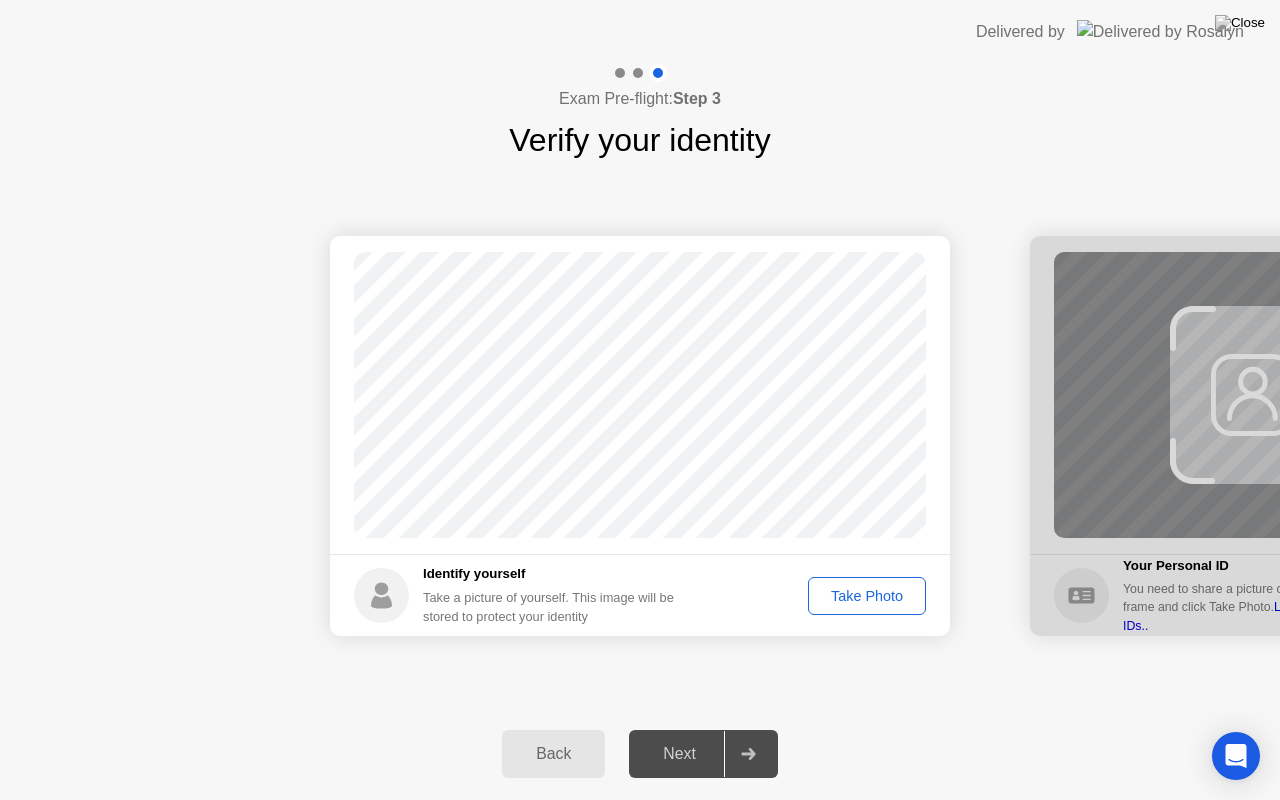 click on "Take Photo" 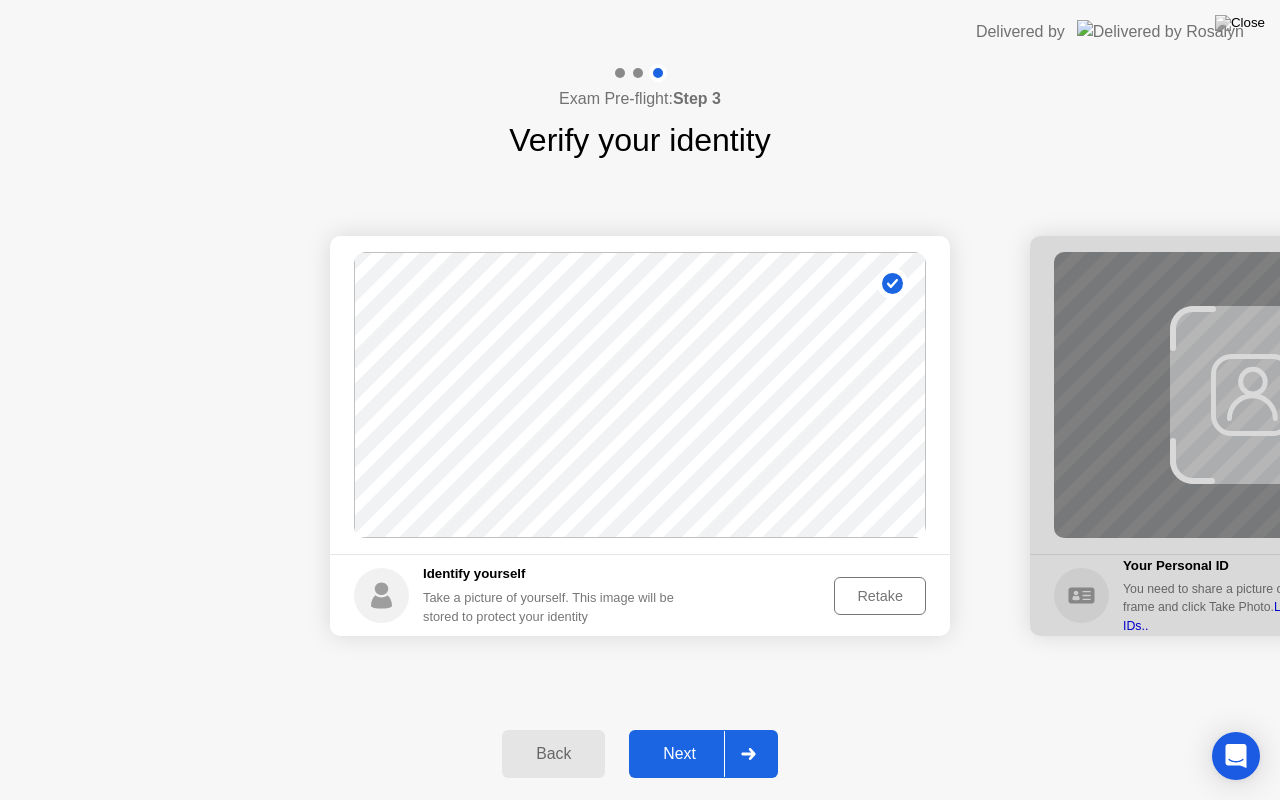 click on "Next" 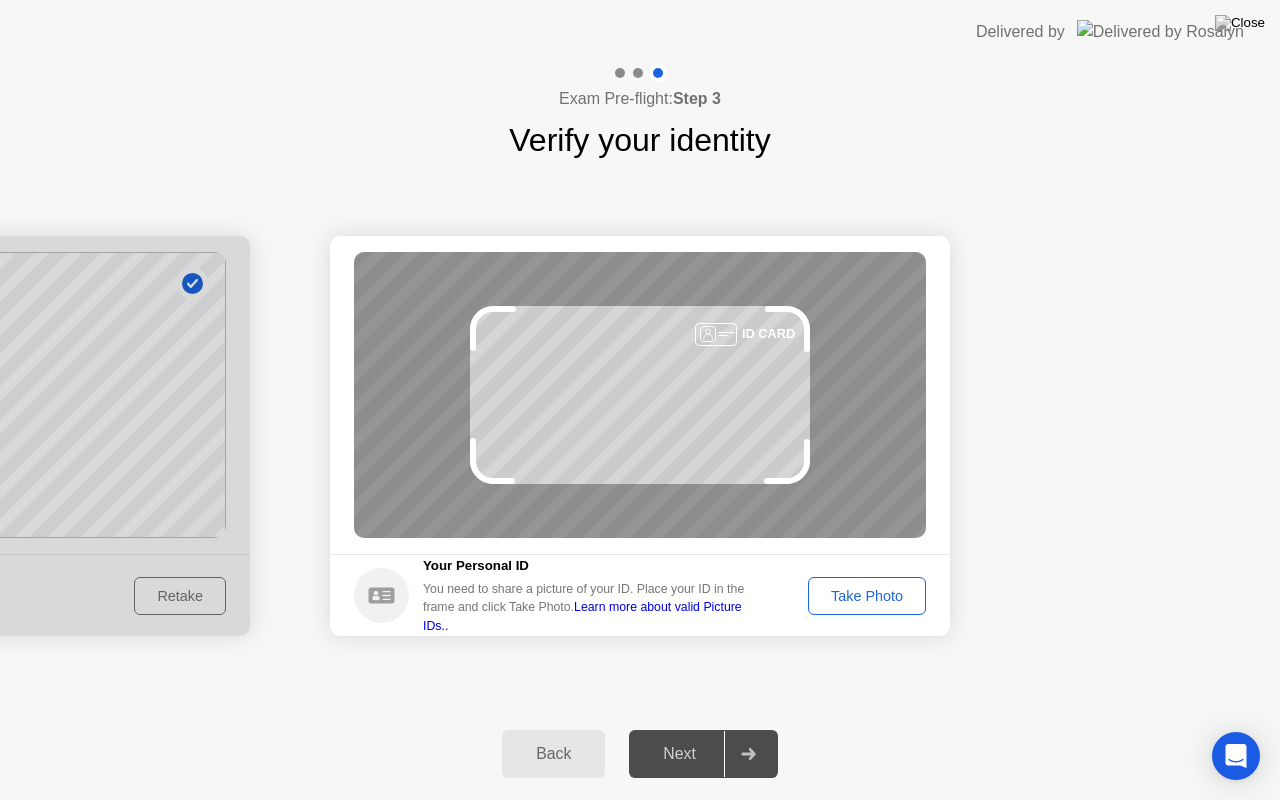 click on "Take Photo" 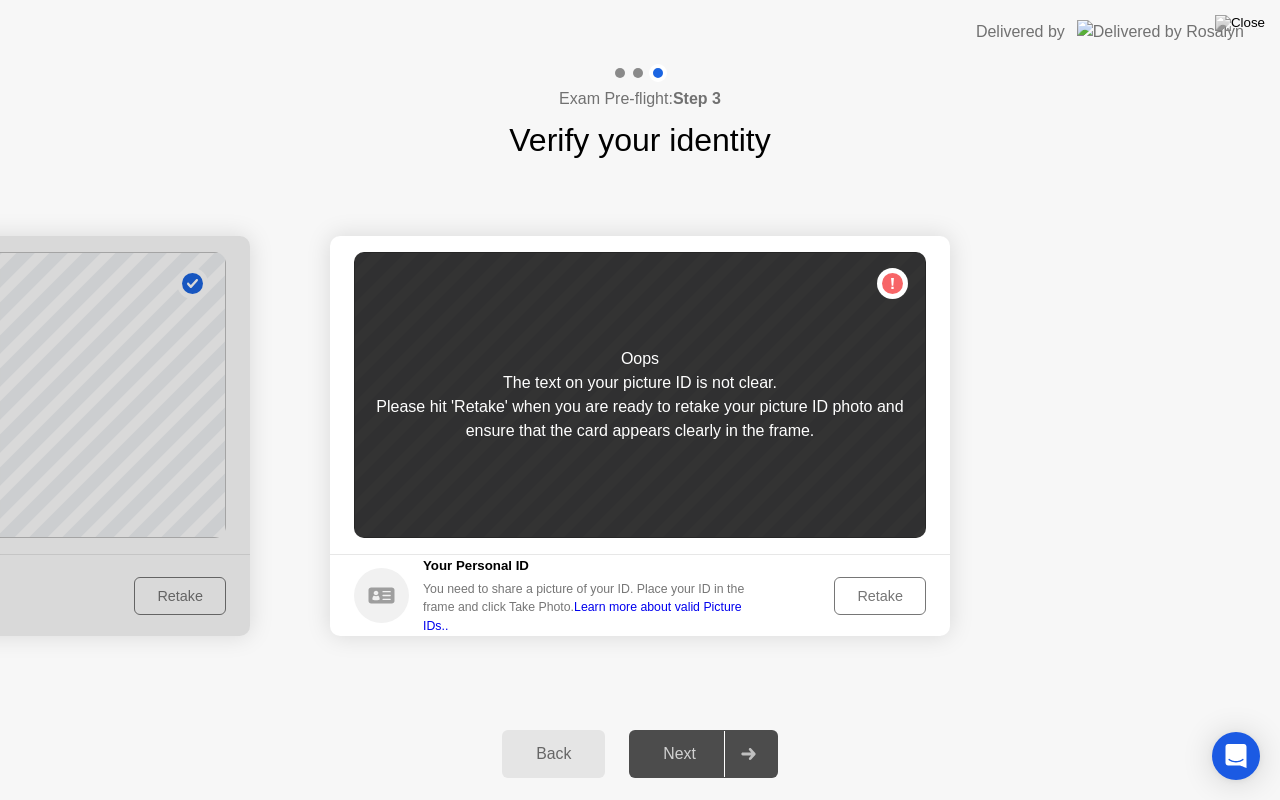 click on "Retake" 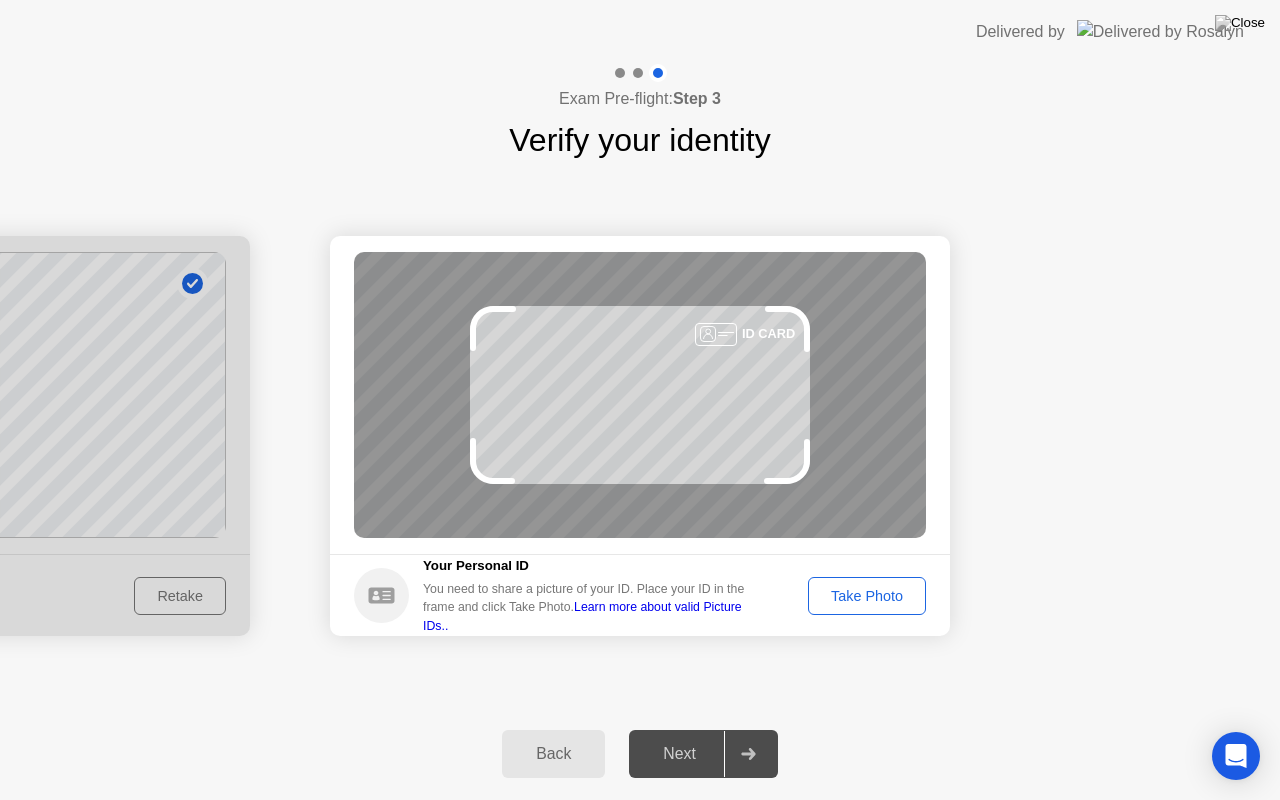 click on "Take Photo" 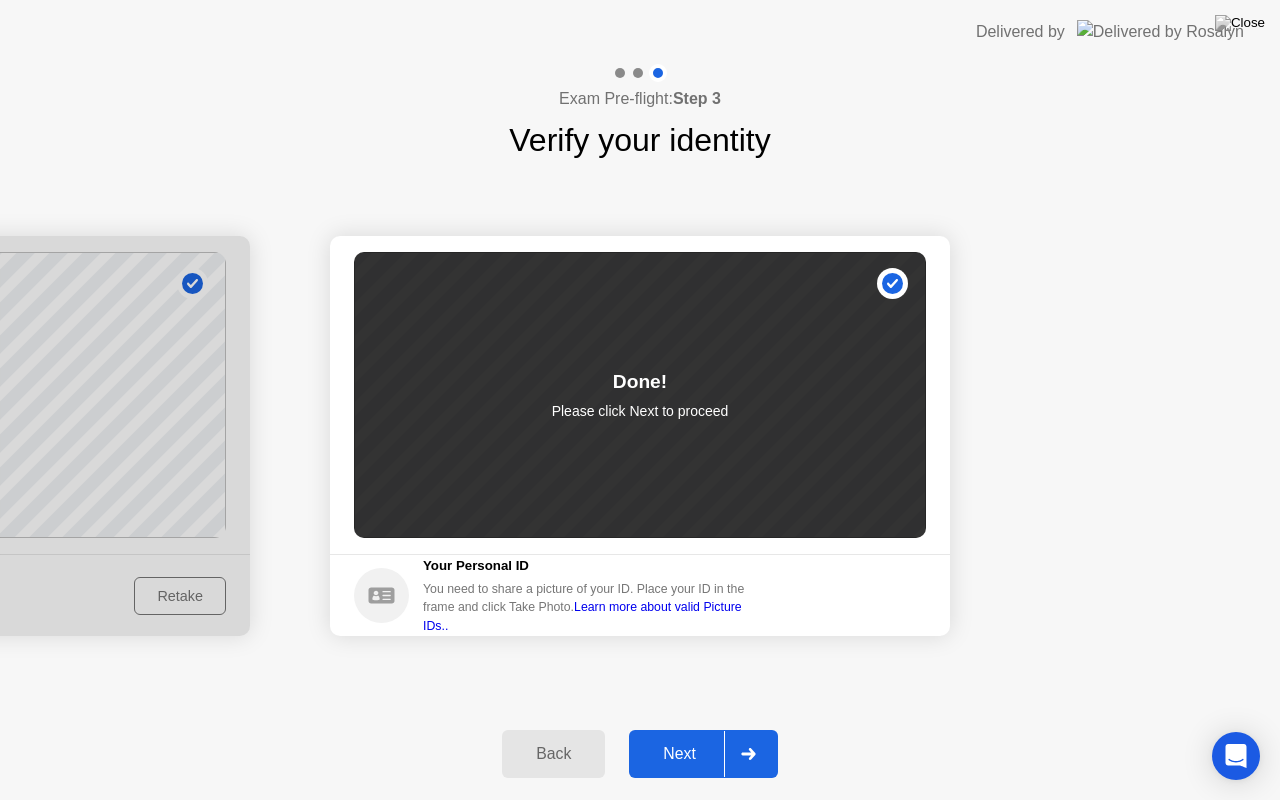 click on "Next" 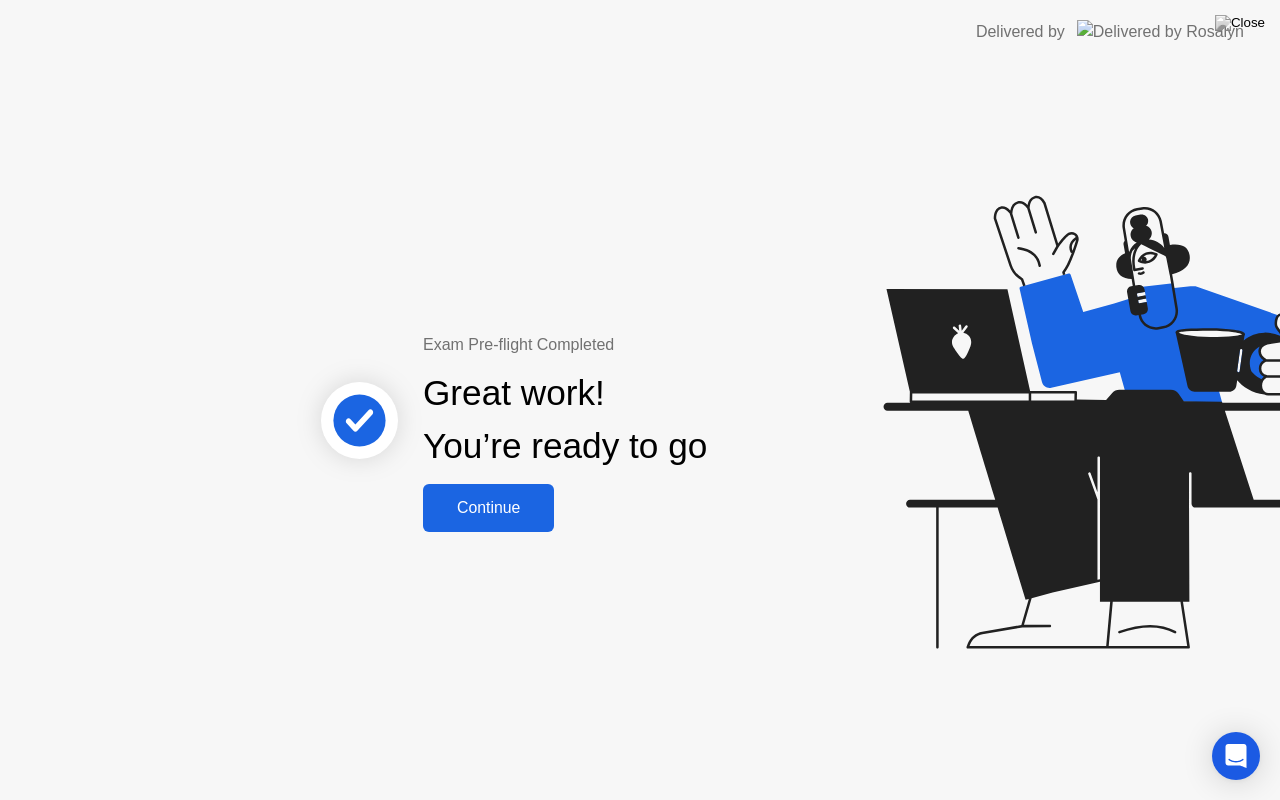 click on "Continue" 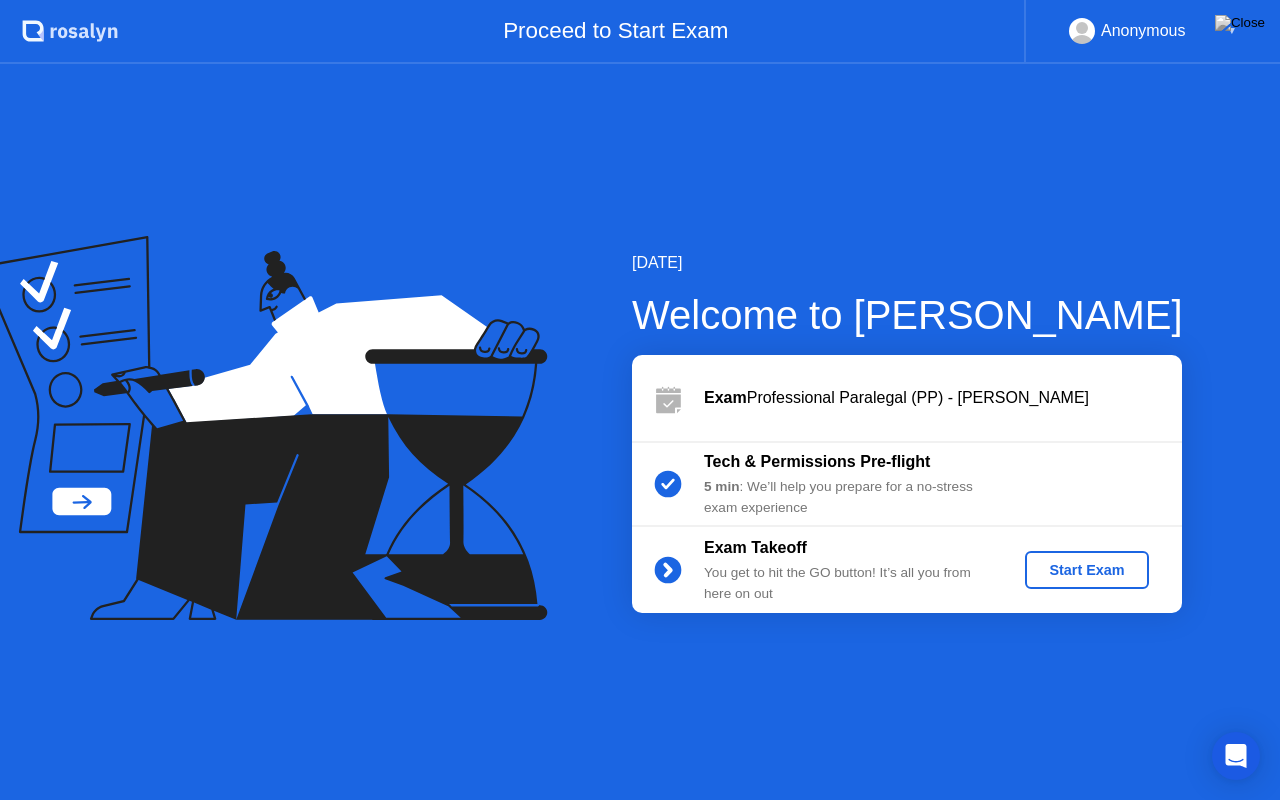 click on "Start Exam" 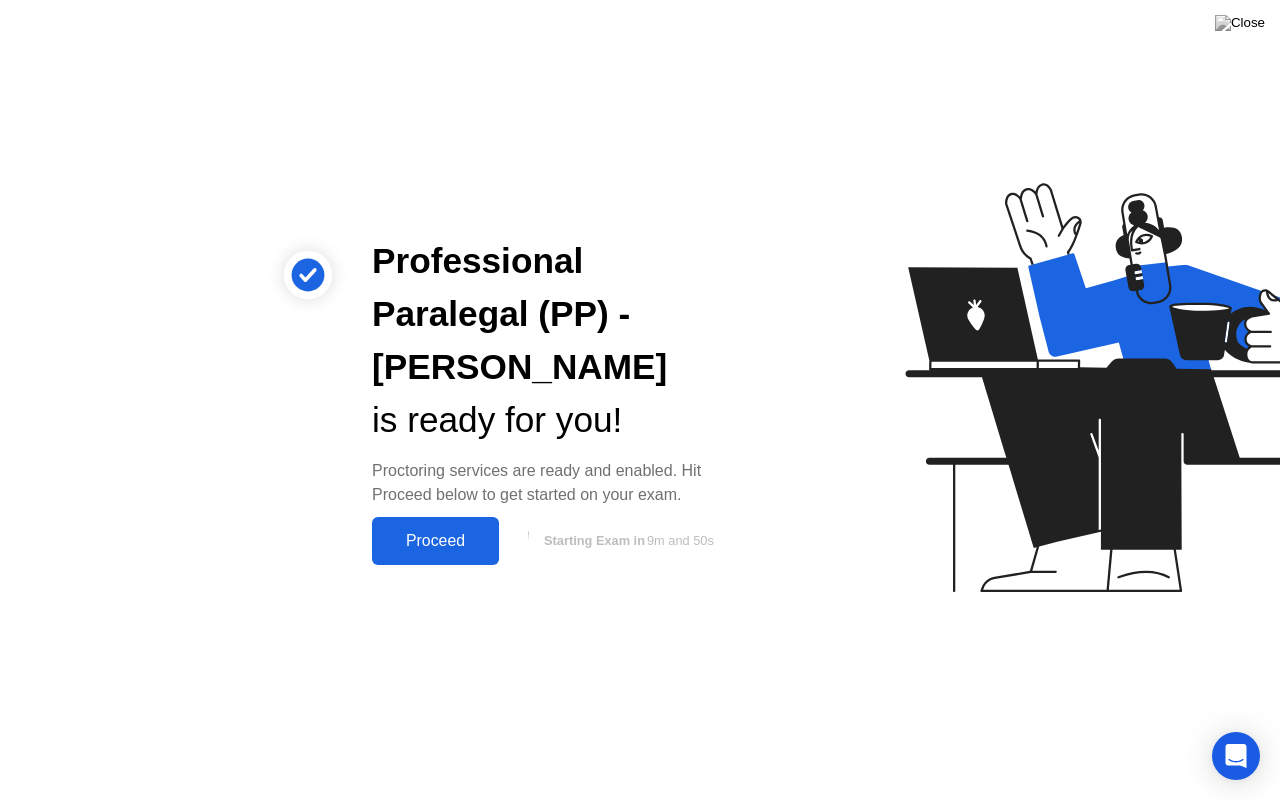 click on "Proceed" 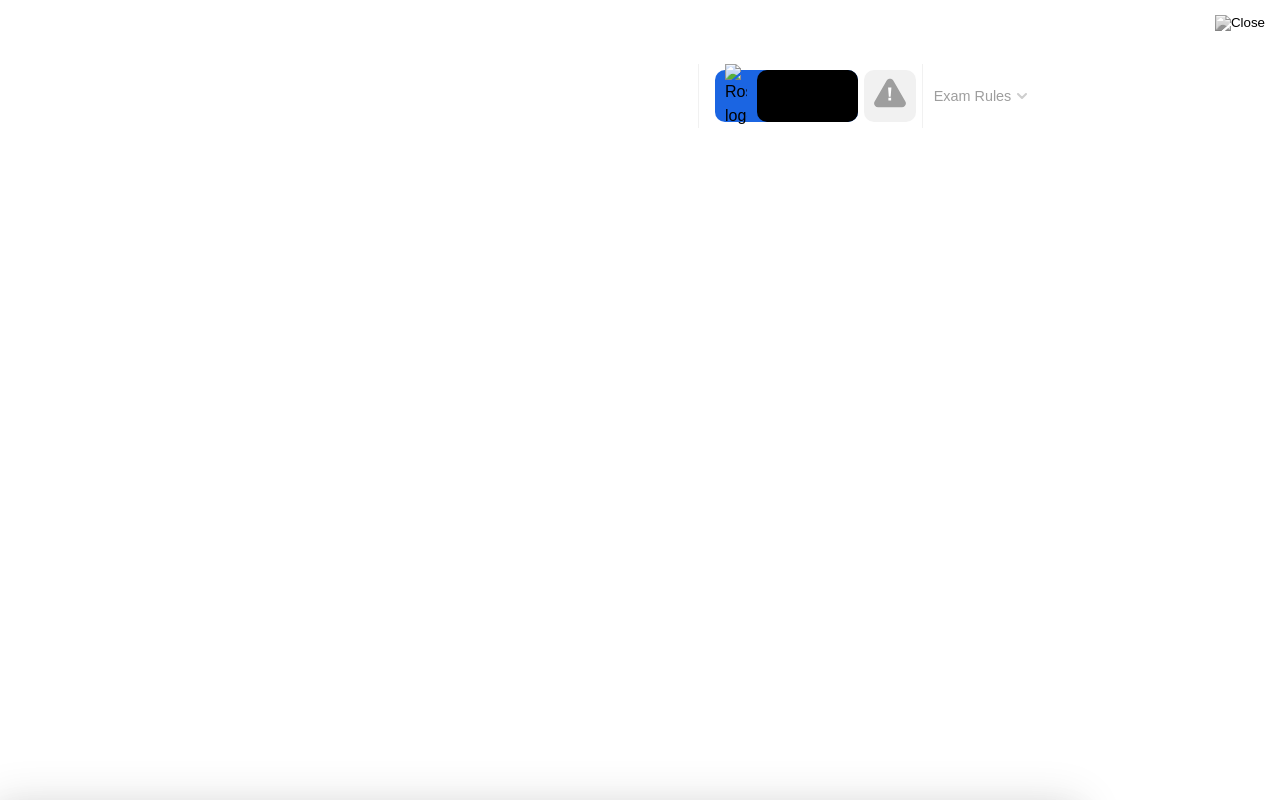 click on "Got it!" at bounding box center (629, 1377) 